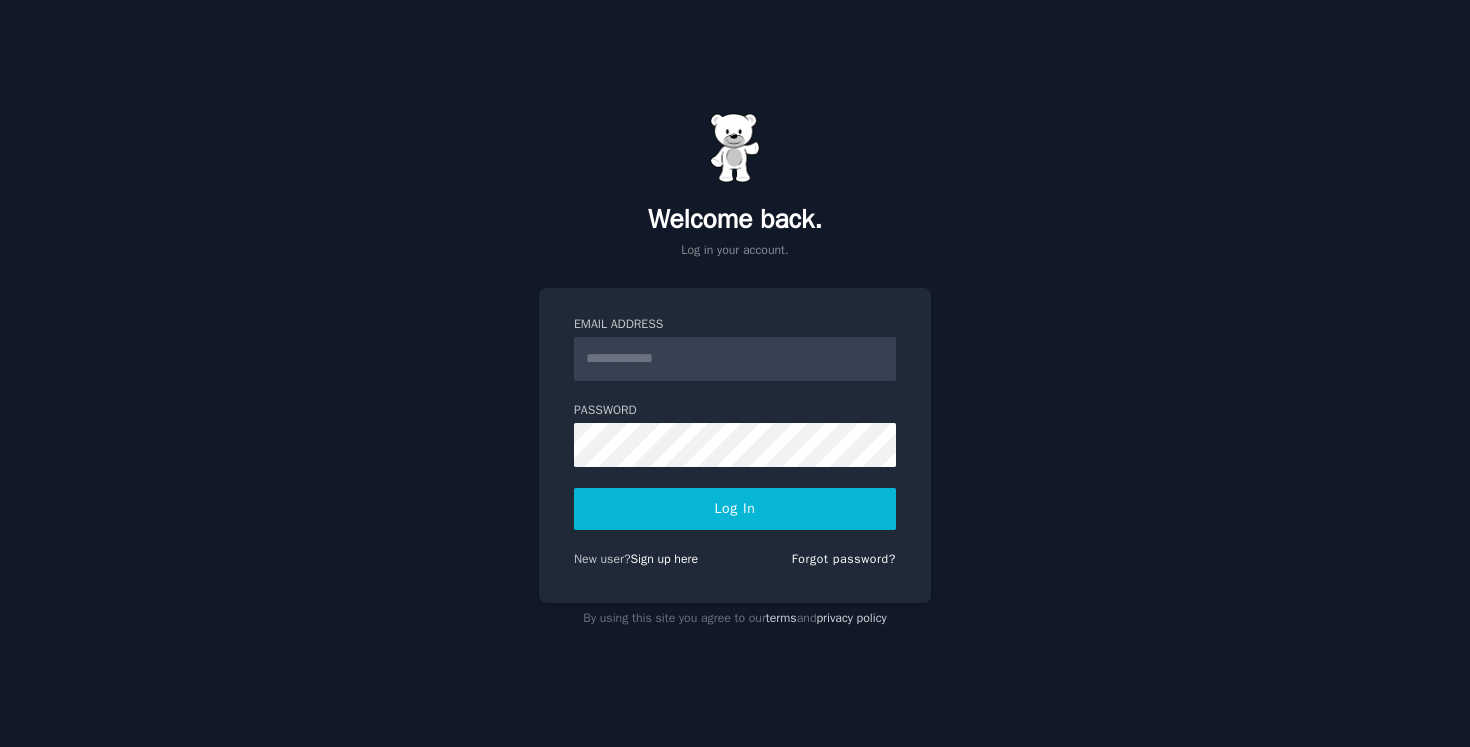 scroll, scrollTop: 0, scrollLeft: 0, axis: both 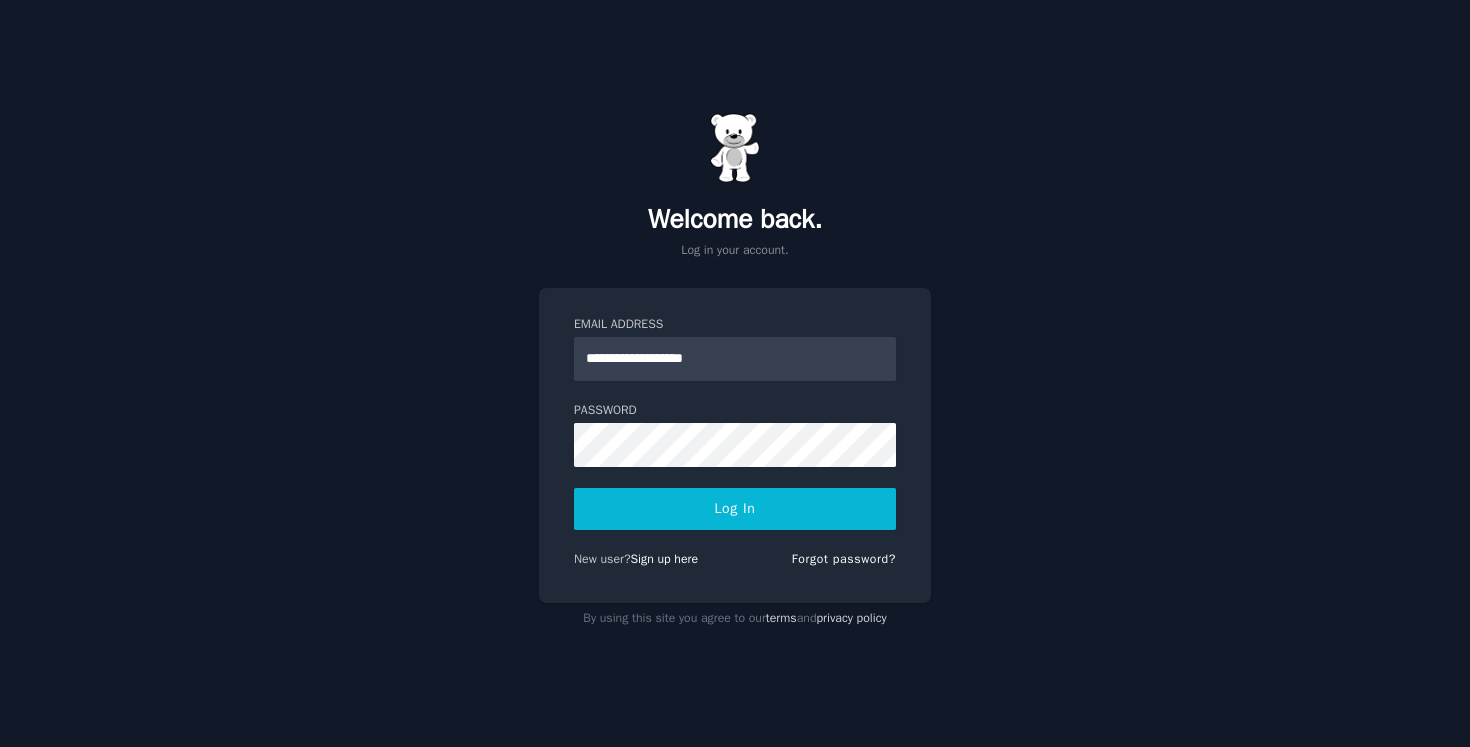 type on "**********" 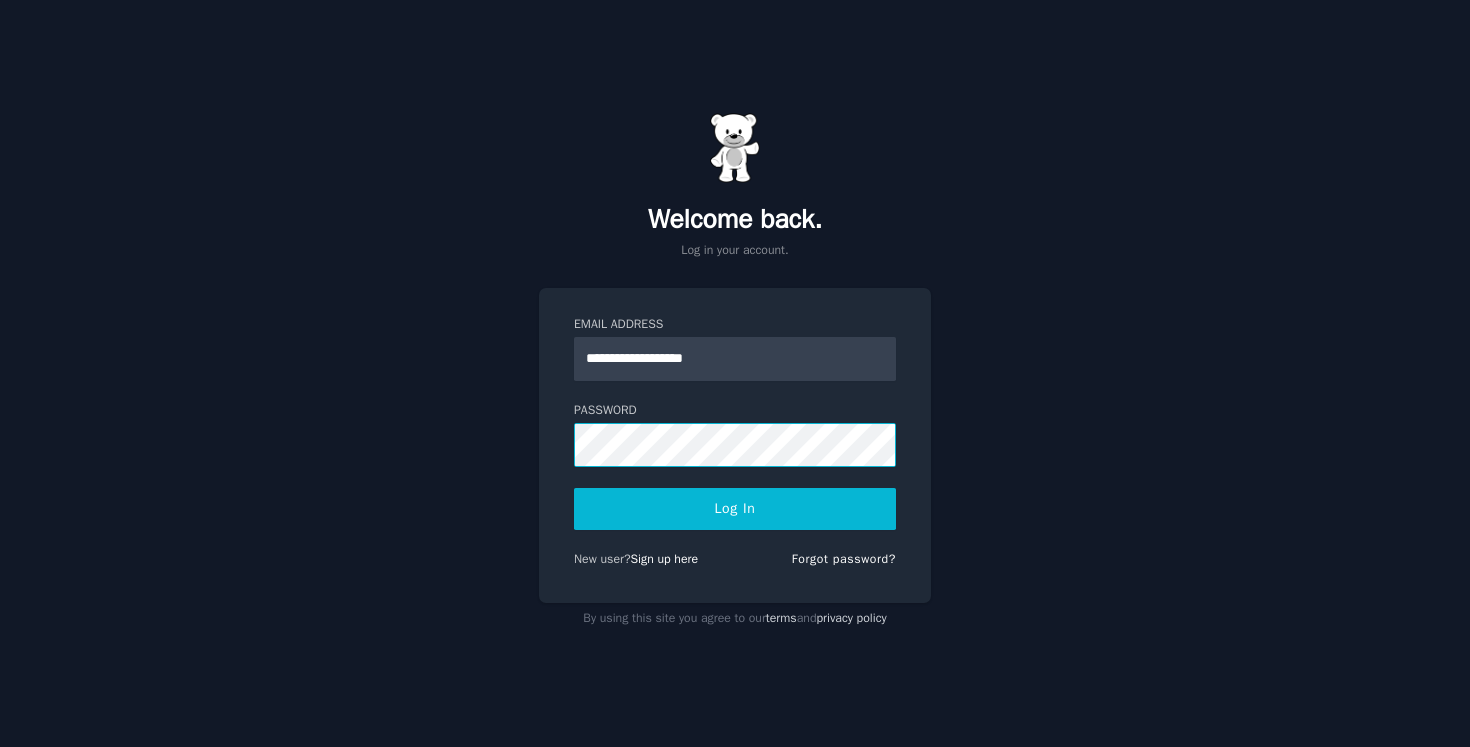 click on "Log In" at bounding box center [735, 509] 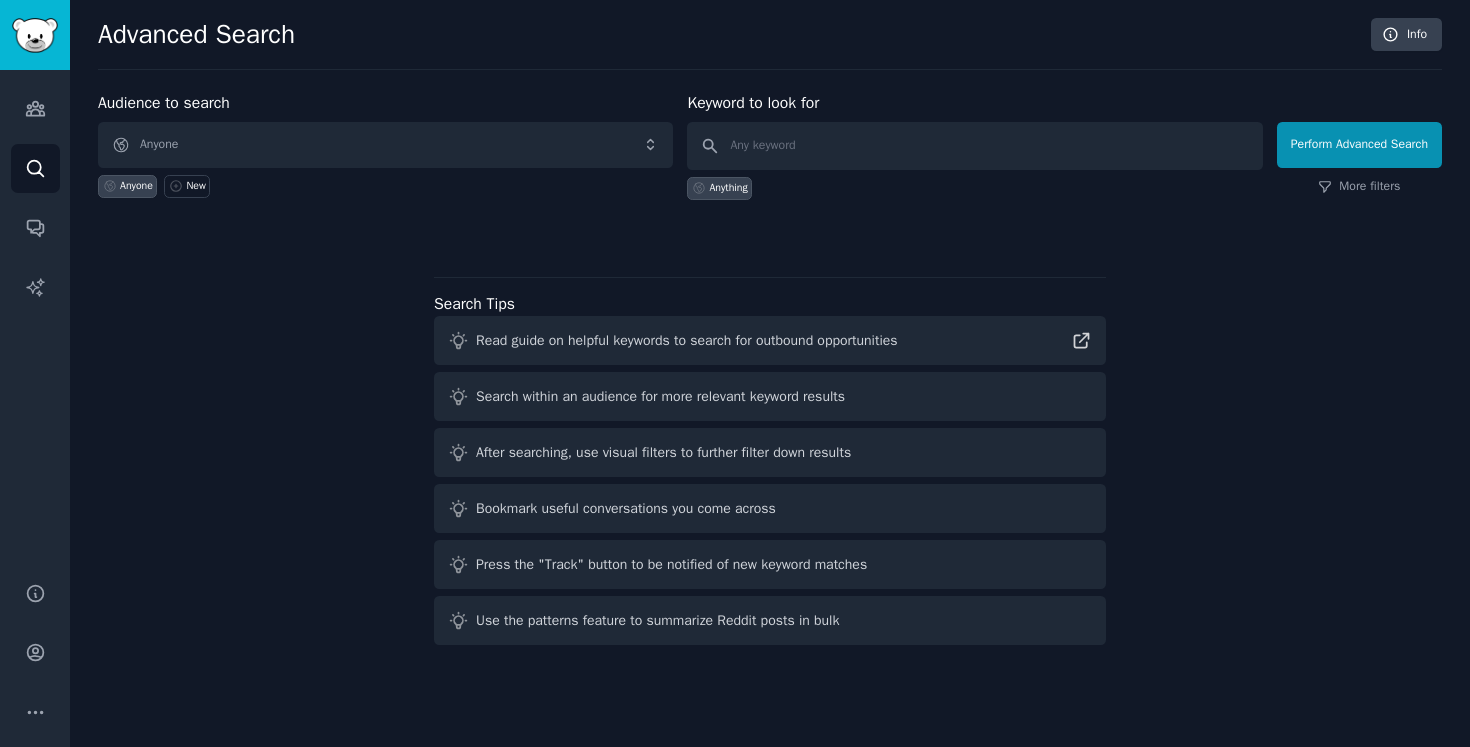 scroll, scrollTop: 0, scrollLeft: 0, axis: both 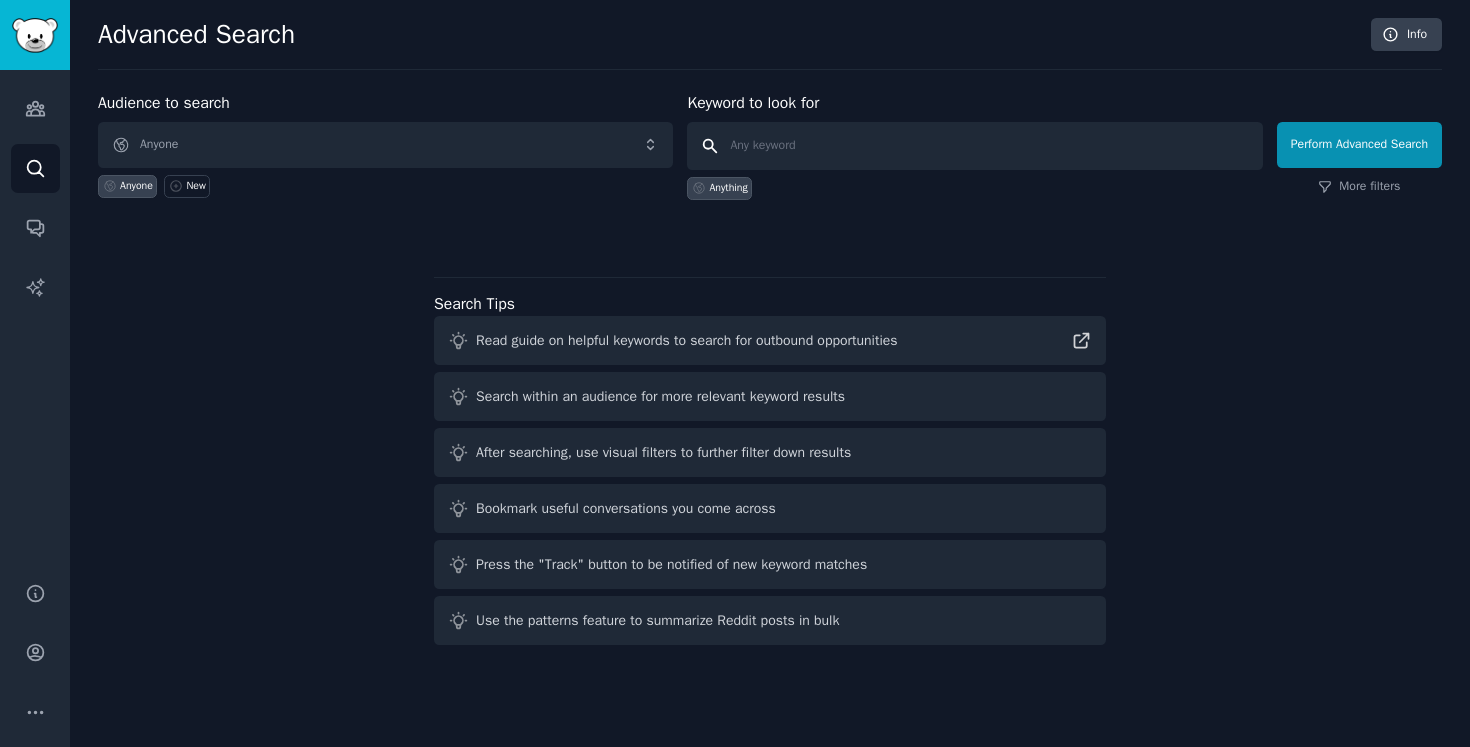 click at bounding box center (974, 146) 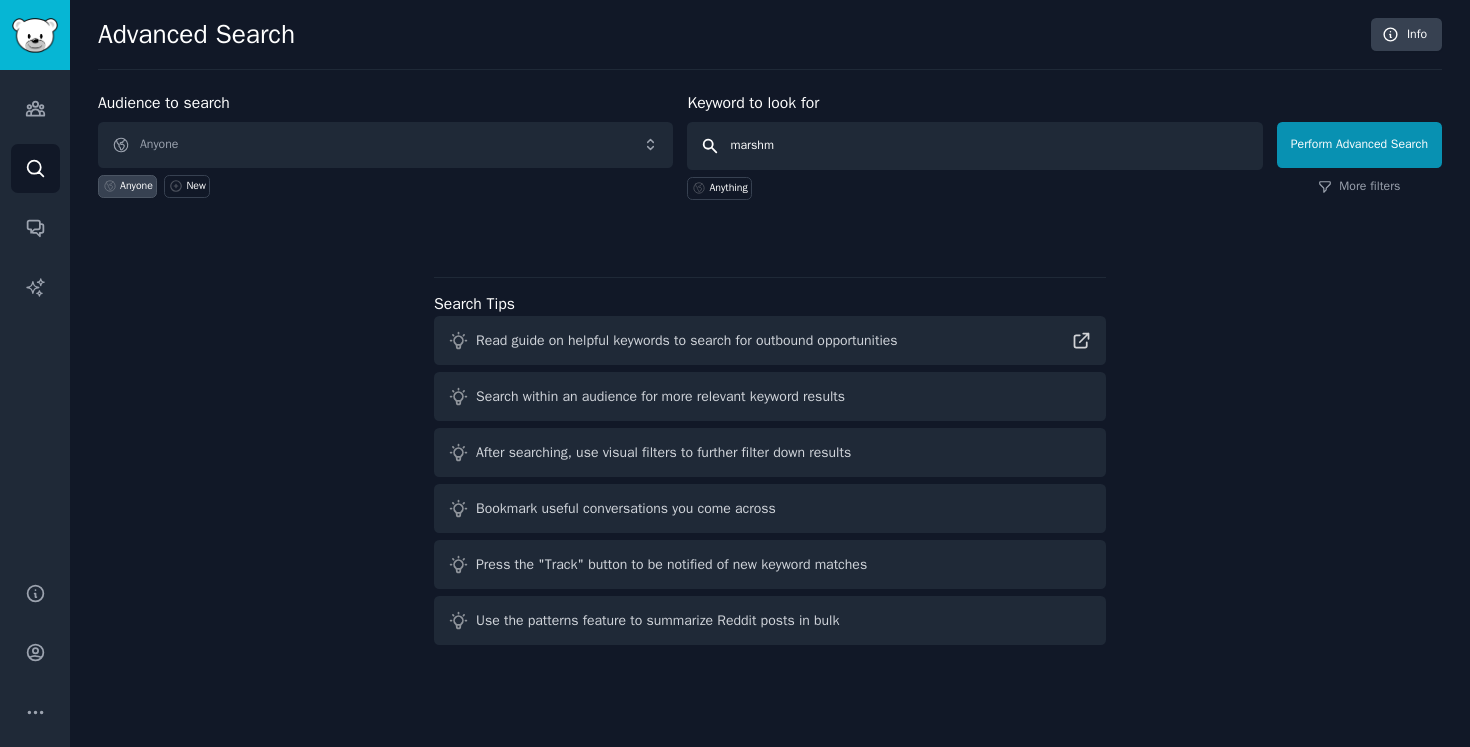 type on "marshma" 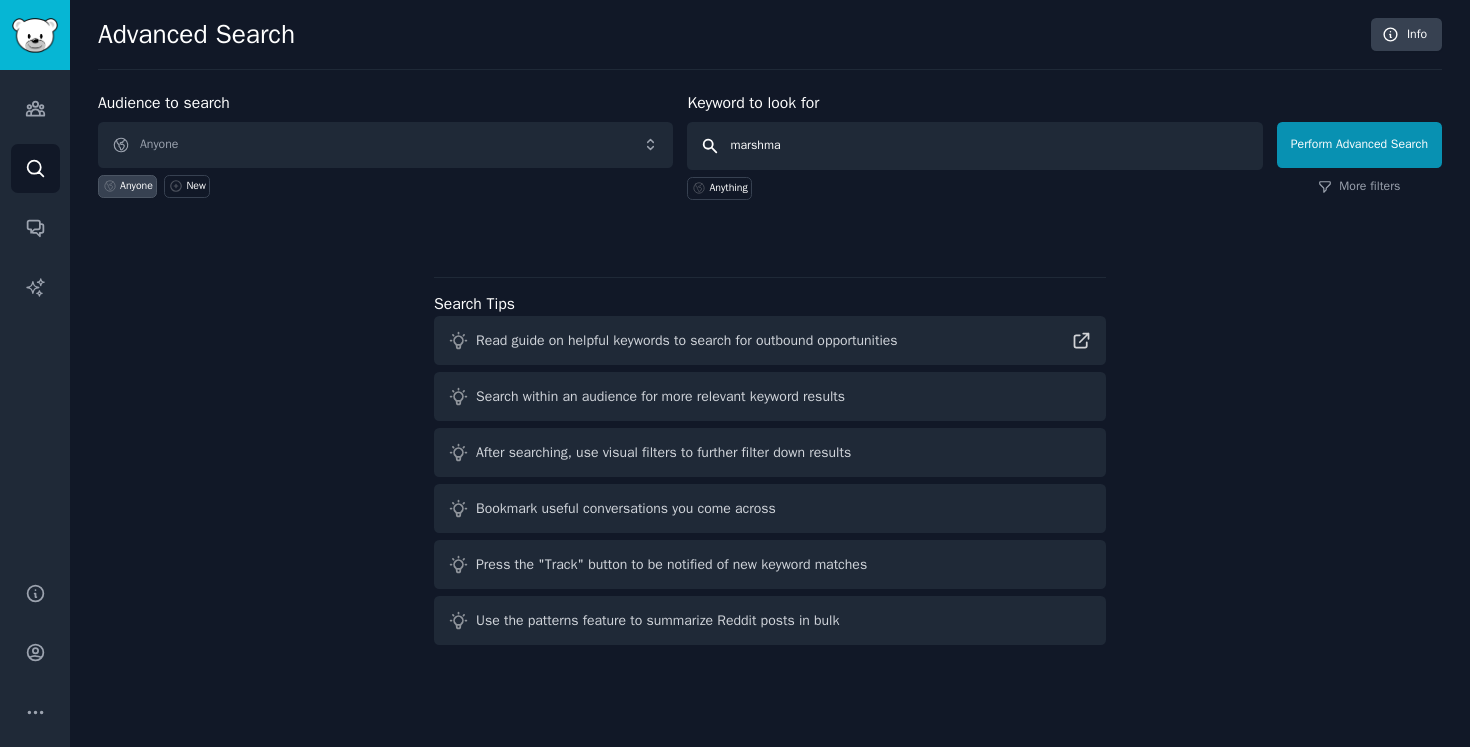 type 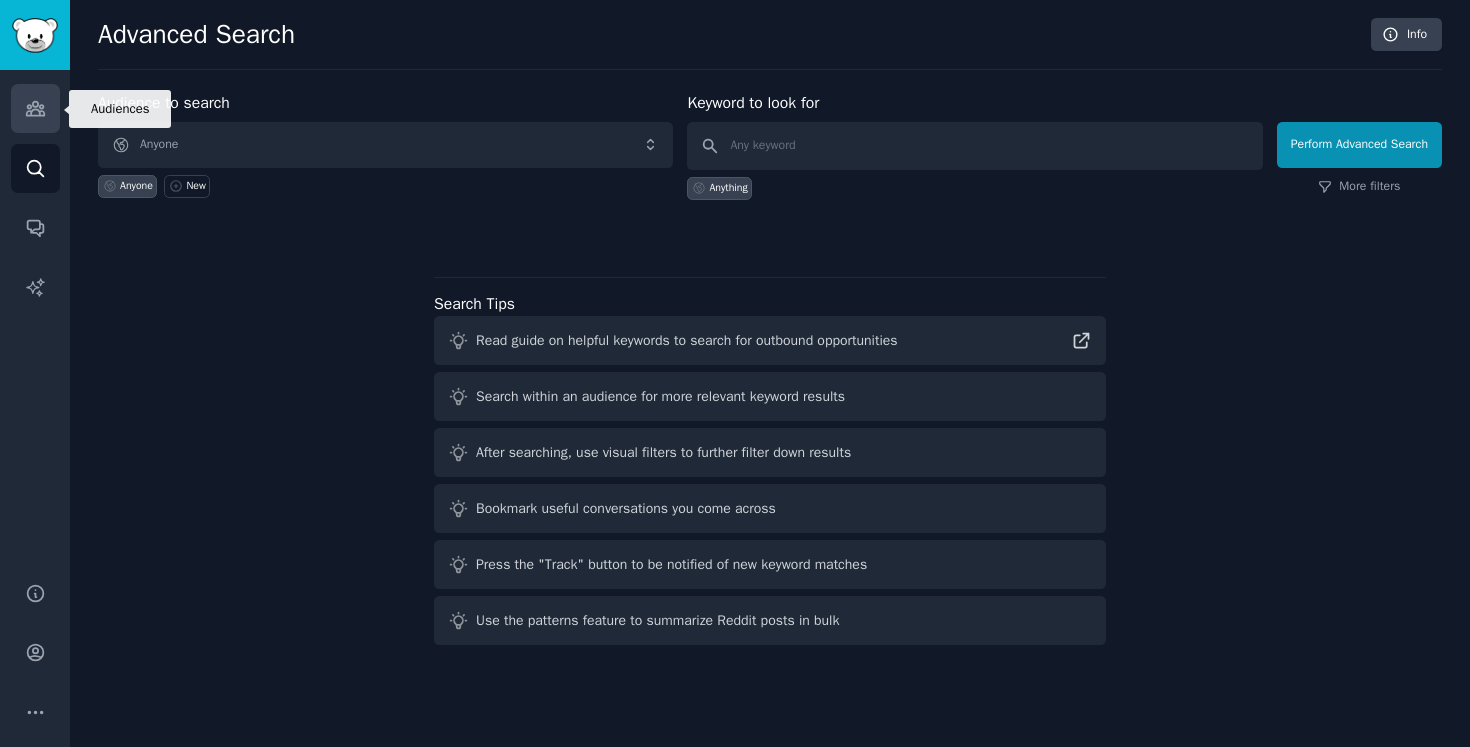 click on "Audiences" at bounding box center [35, 108] 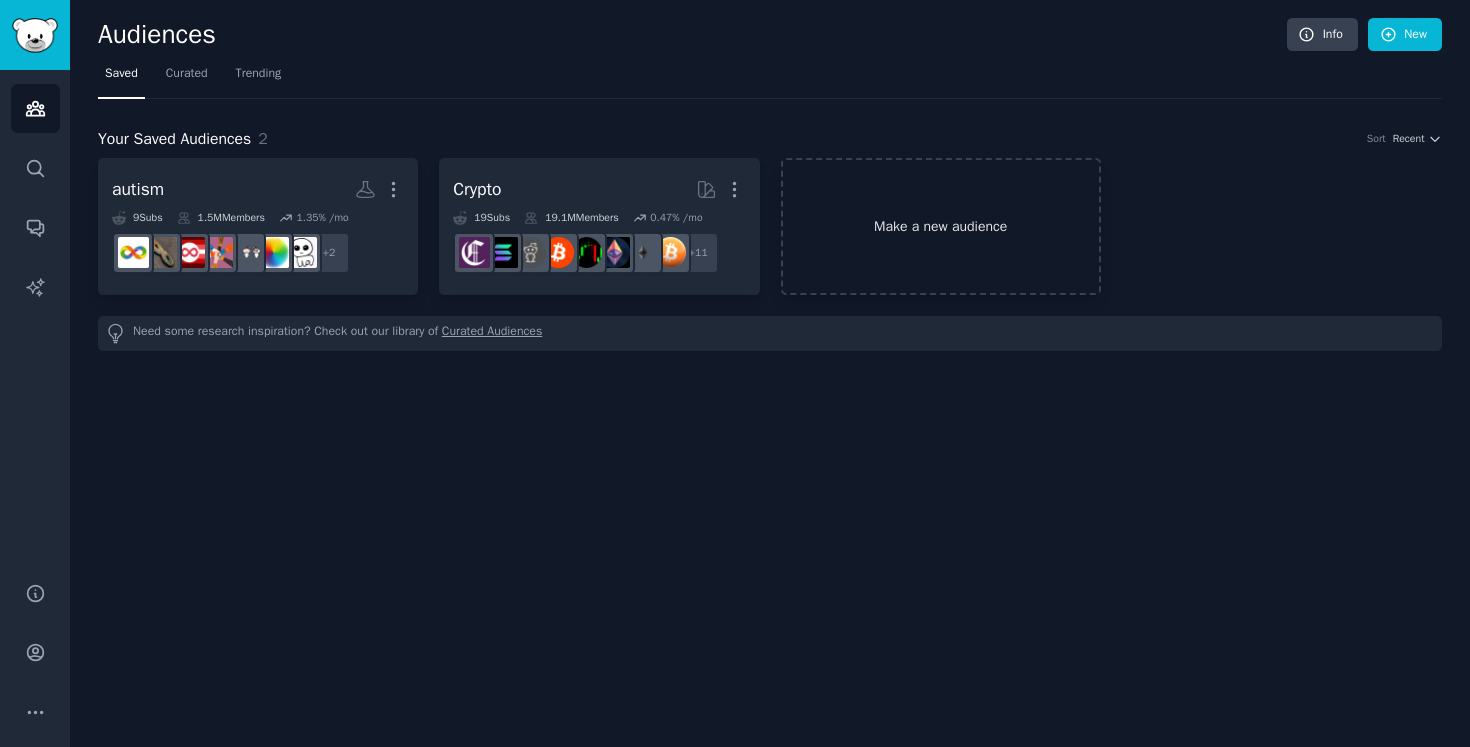 click on "Make a new audience" at bounding box center (941, 226) 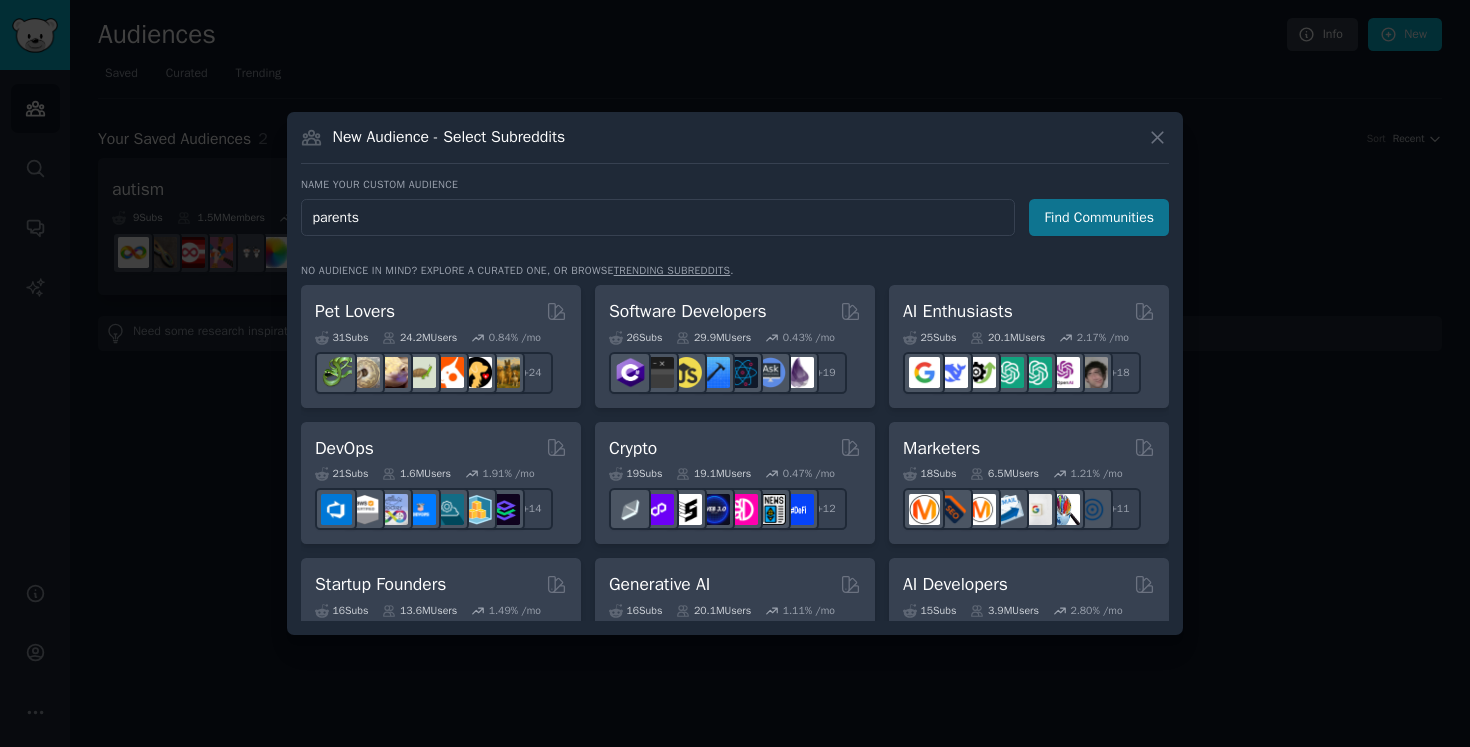 type on "parents" 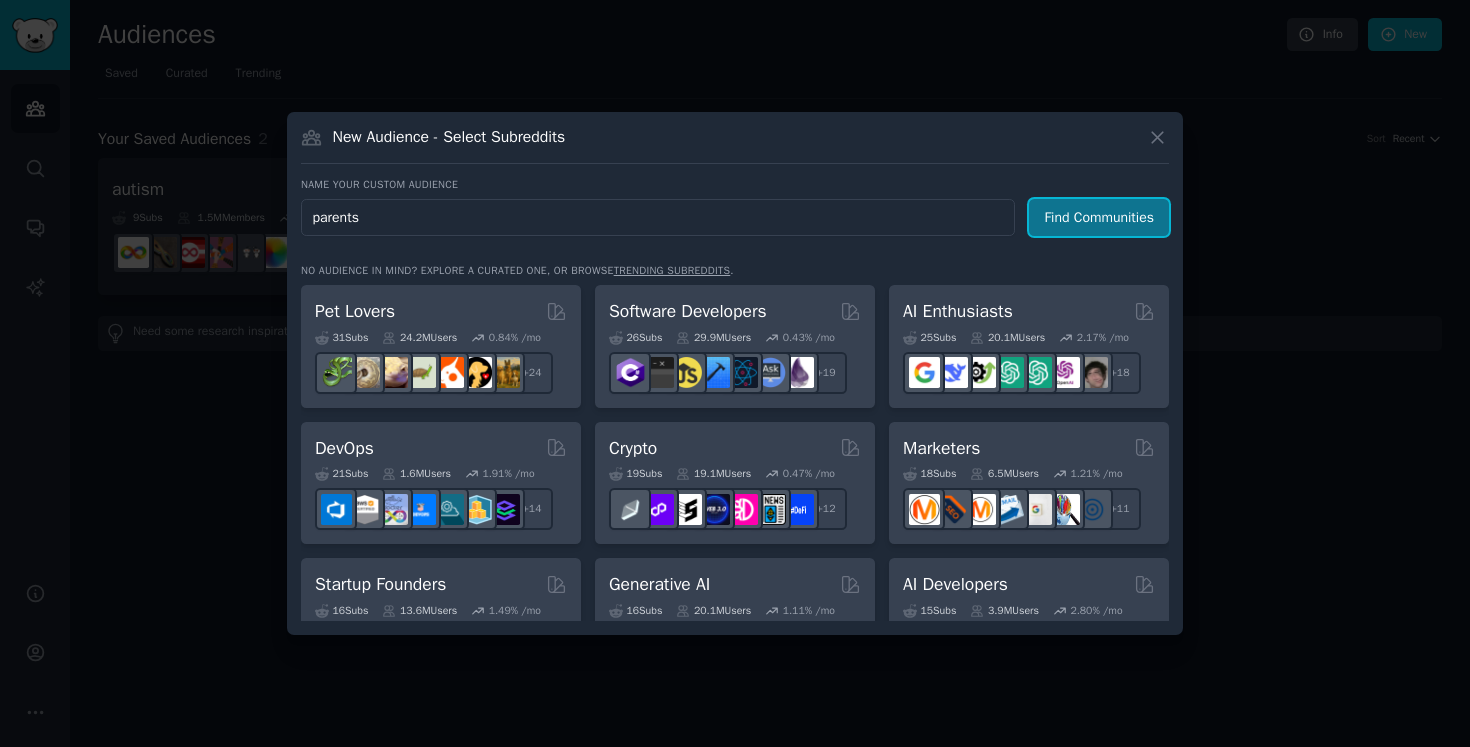 click on "Find Communities" at bounding box center (1099, 217) 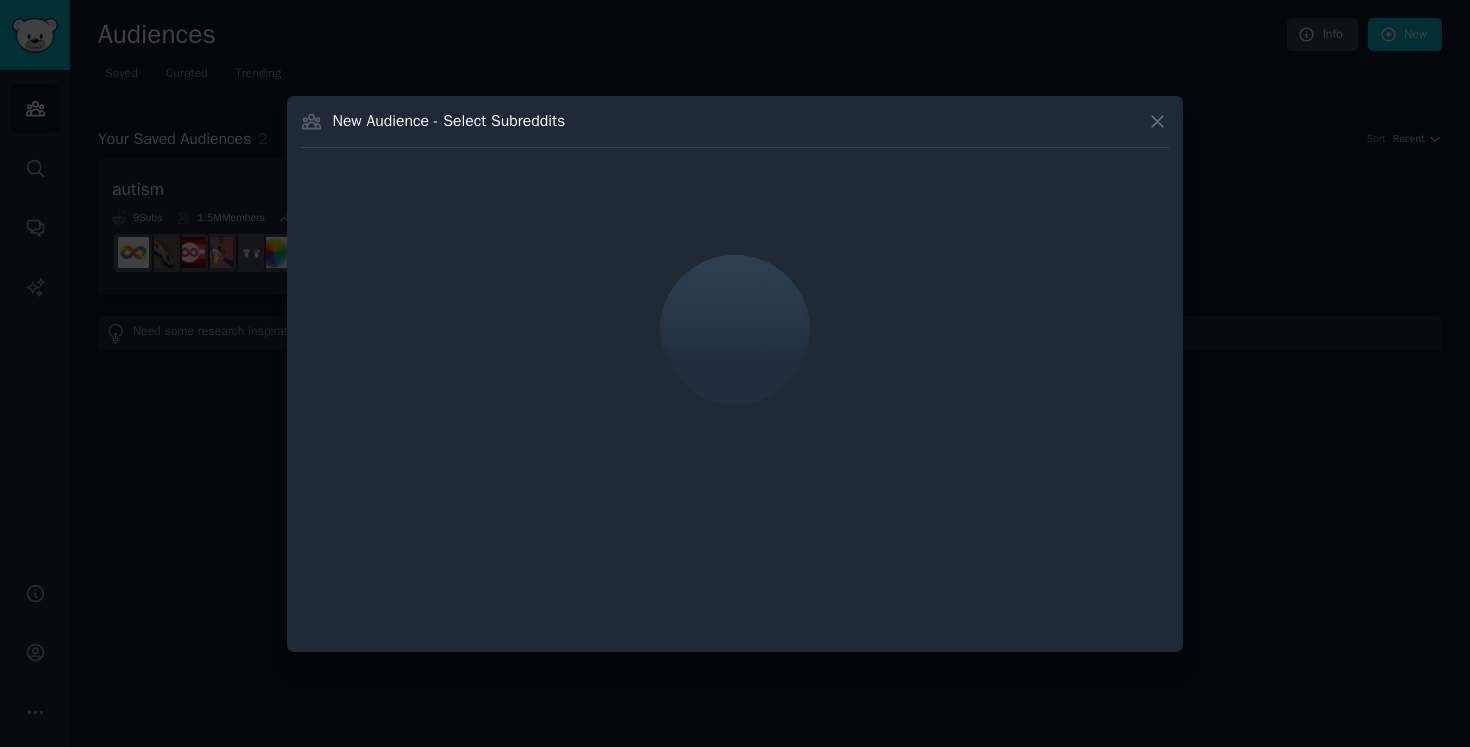 click at bounding box center [735, 330] 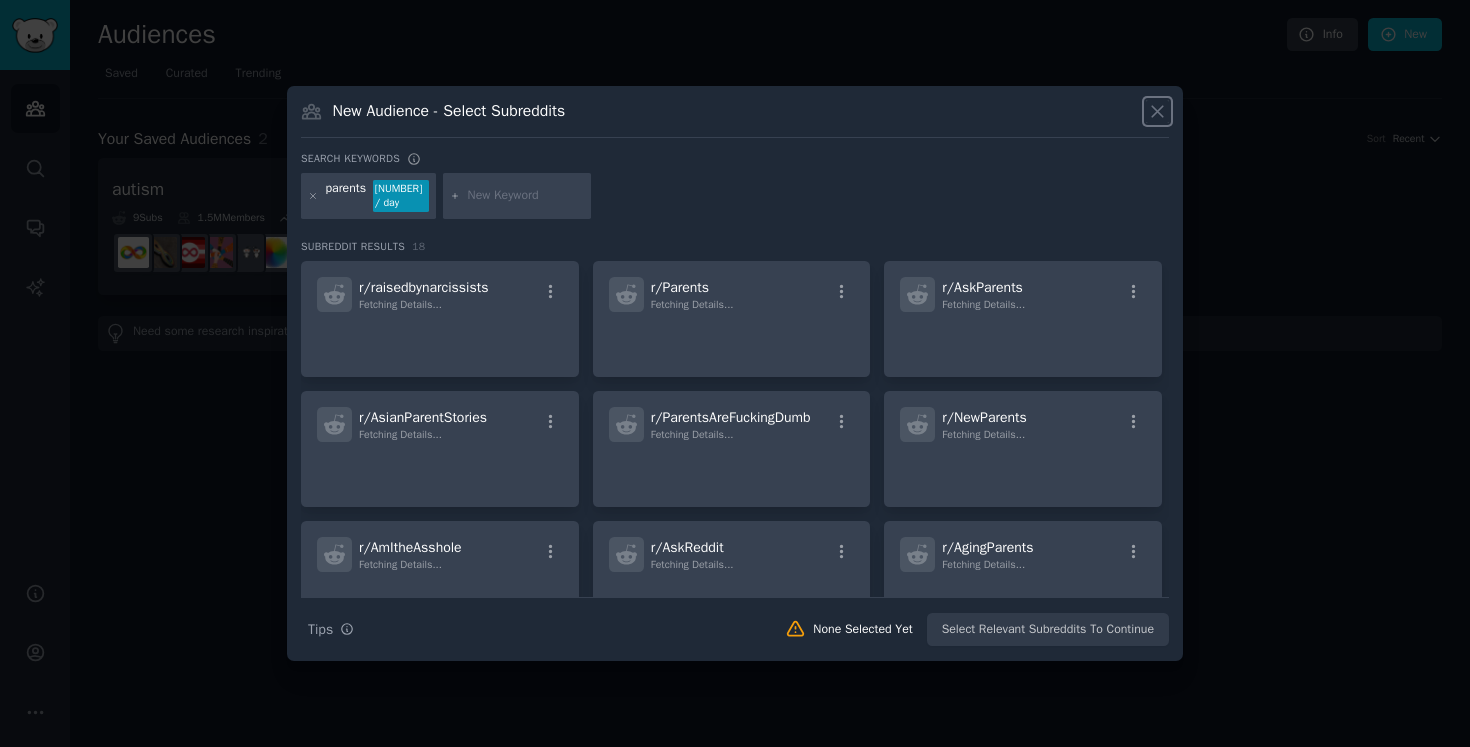 click 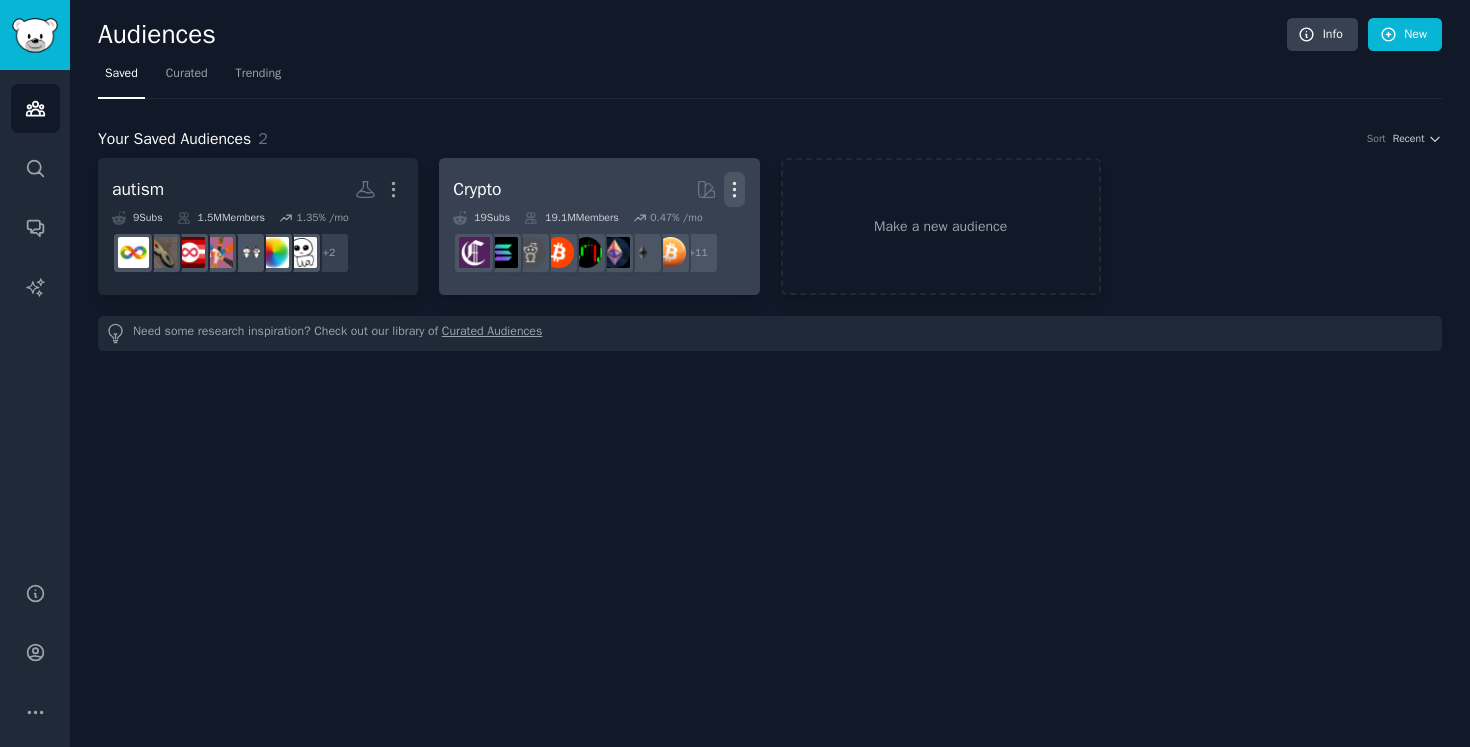 click 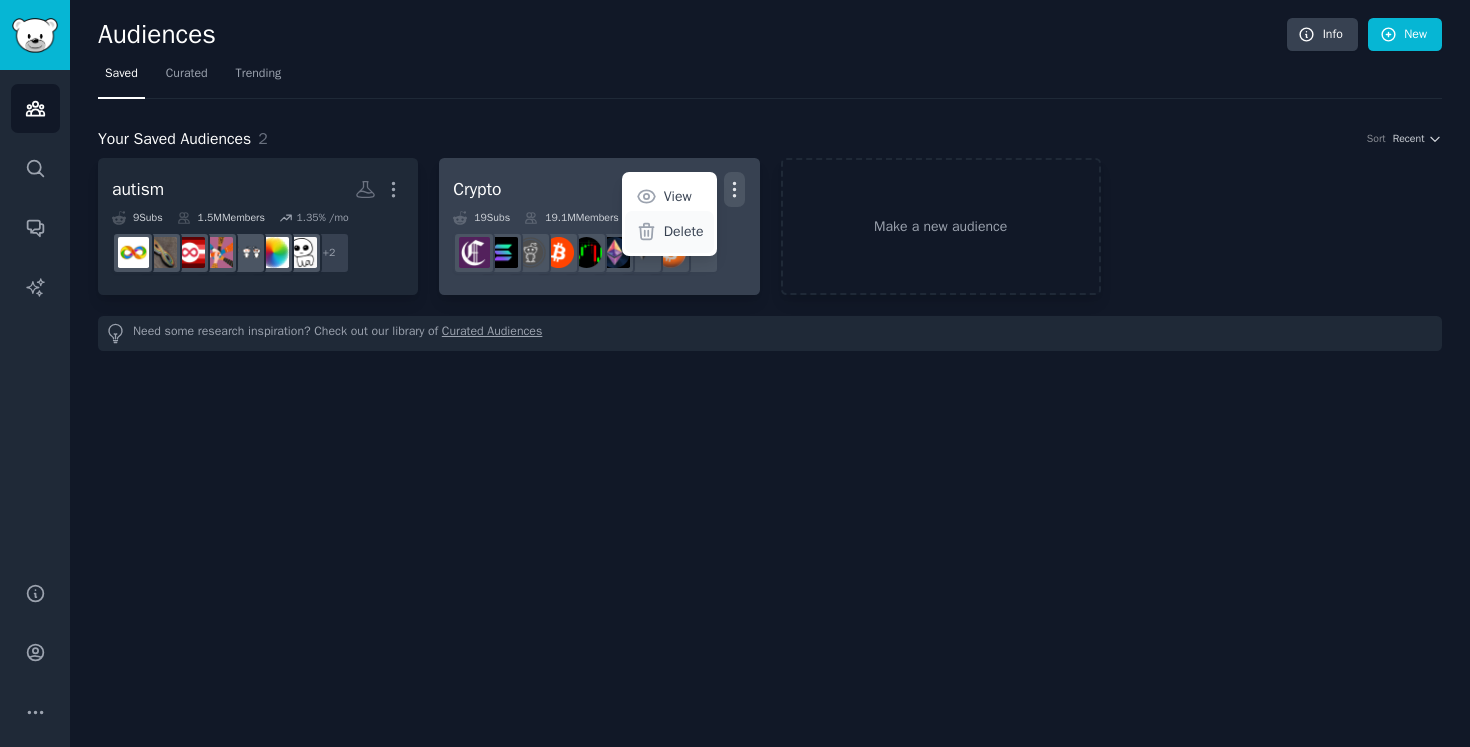 click 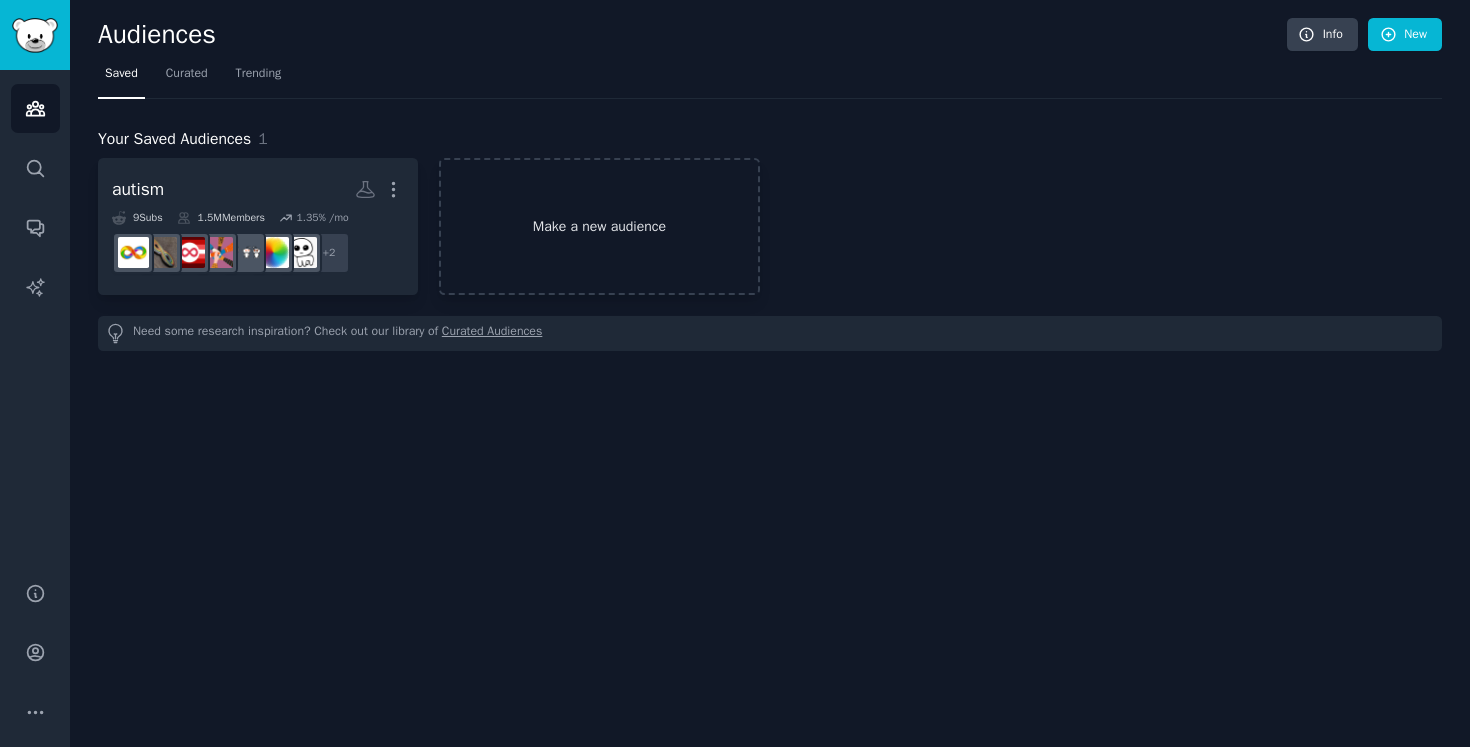 click on "Make a new audience" at bounding box center [599, 226] 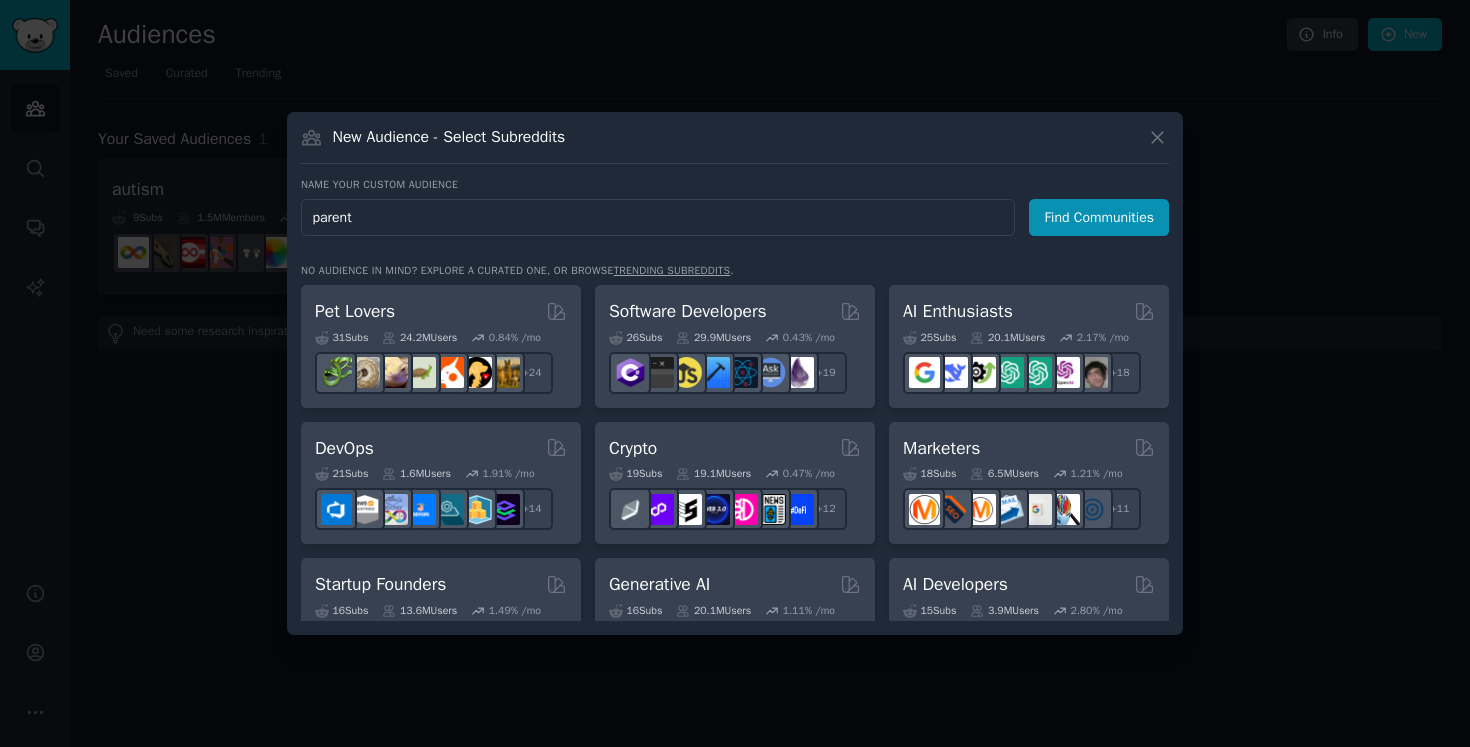 type on "parents" 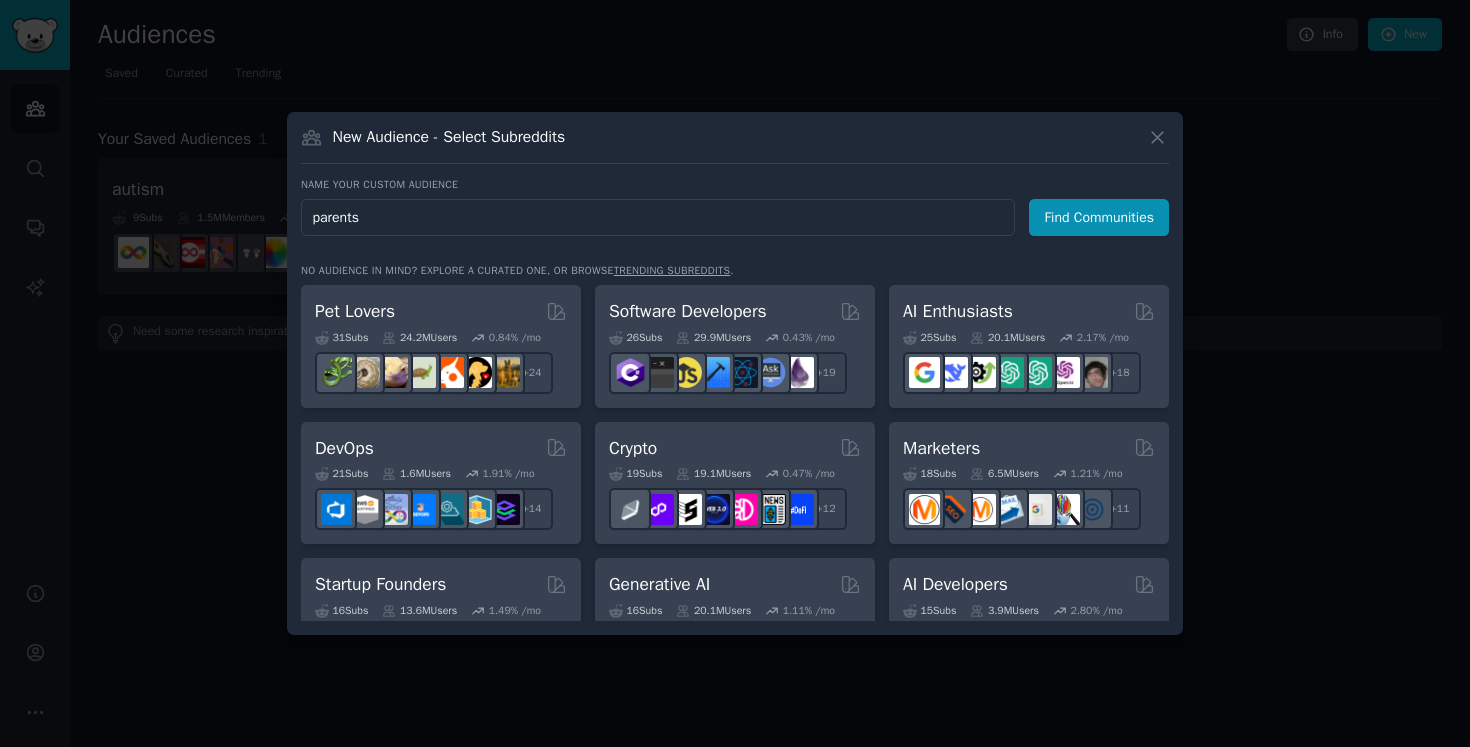 click on "Find Communities" at bounding box center (1099, 217) 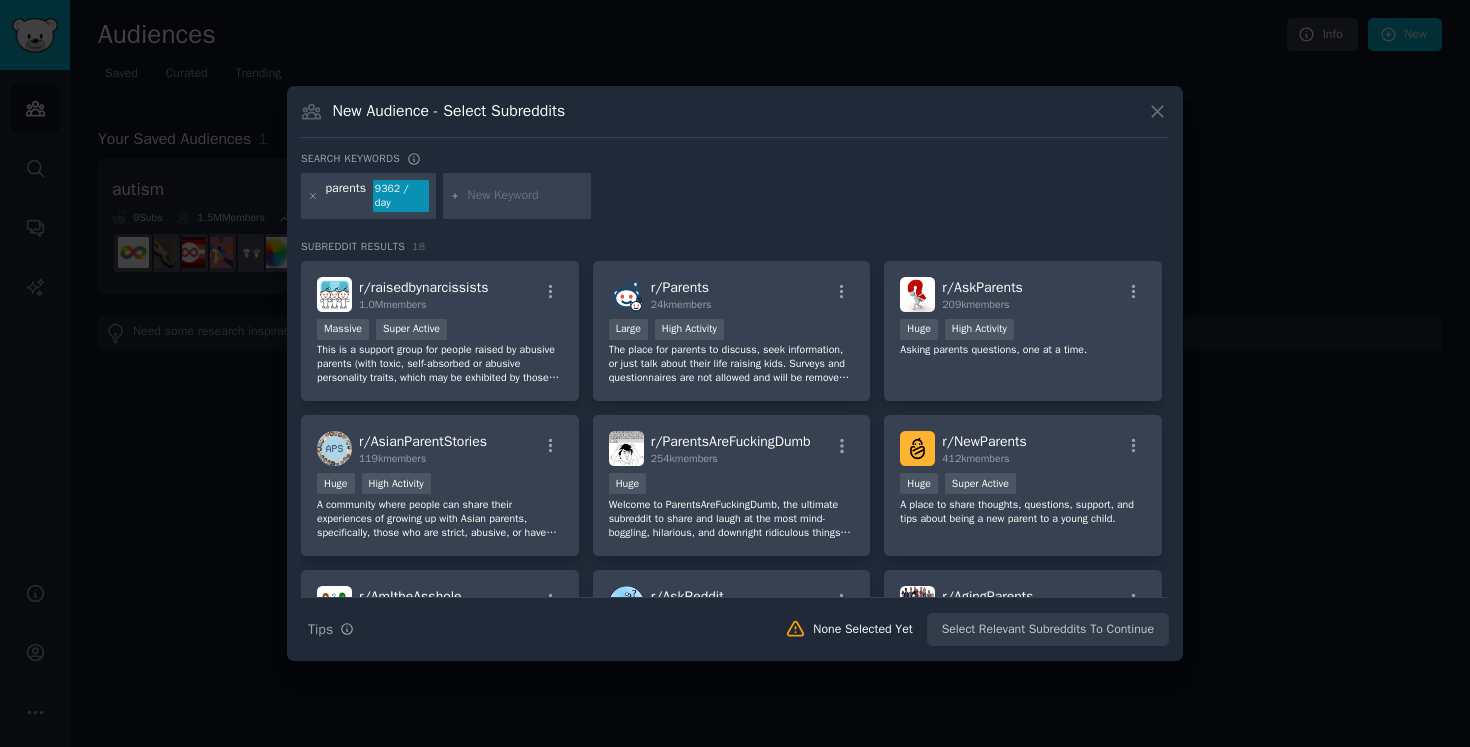 click on "parents [NUMBER] / day" at bounding box center [368, 196] 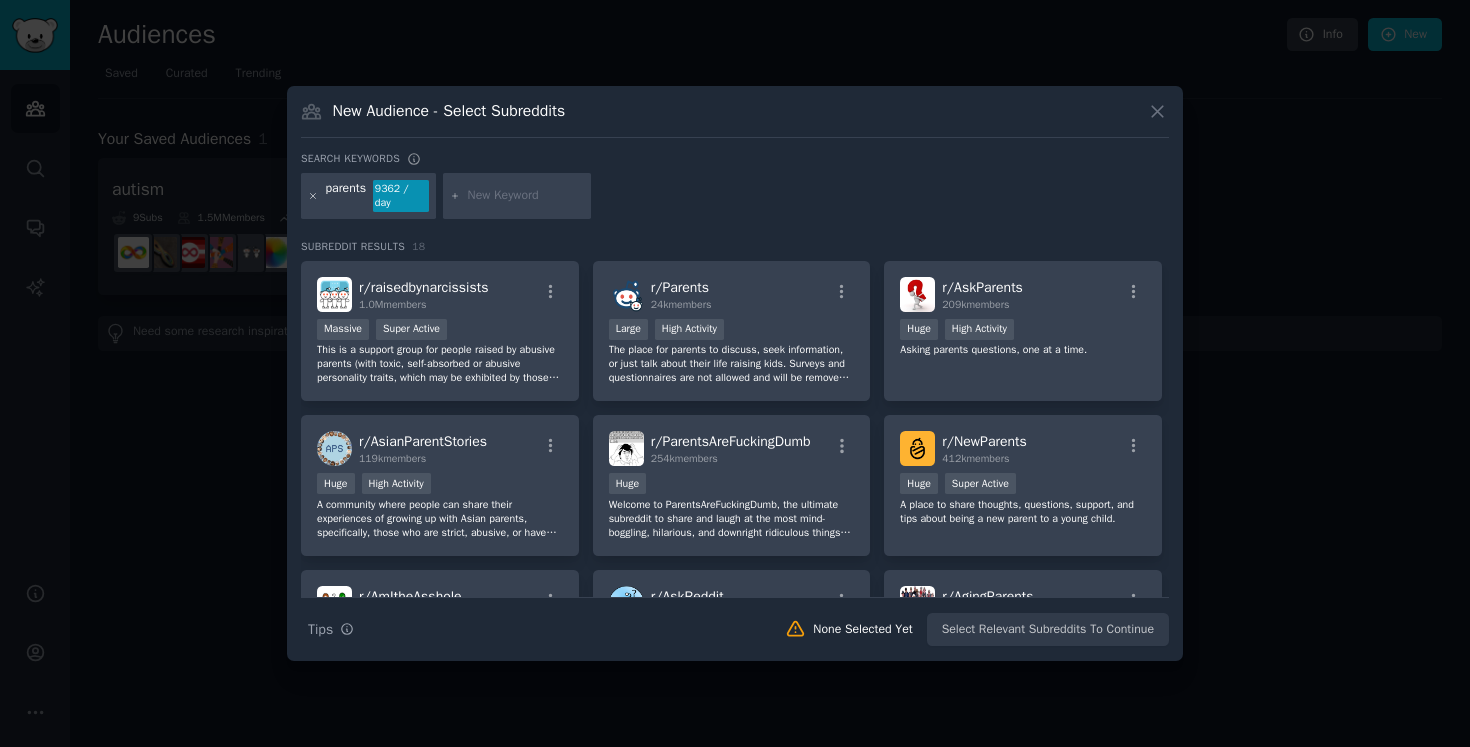 click 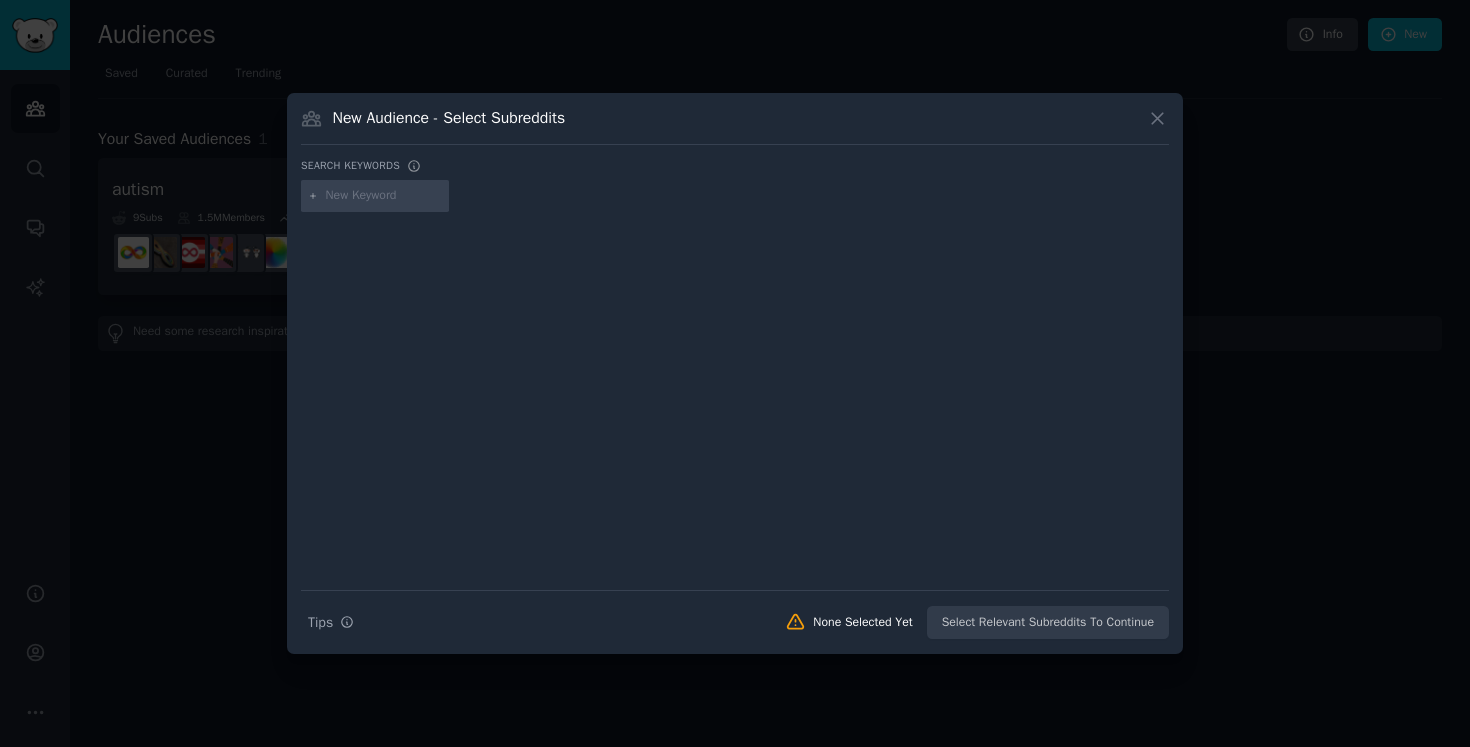 click at bounding box center (384, 196) 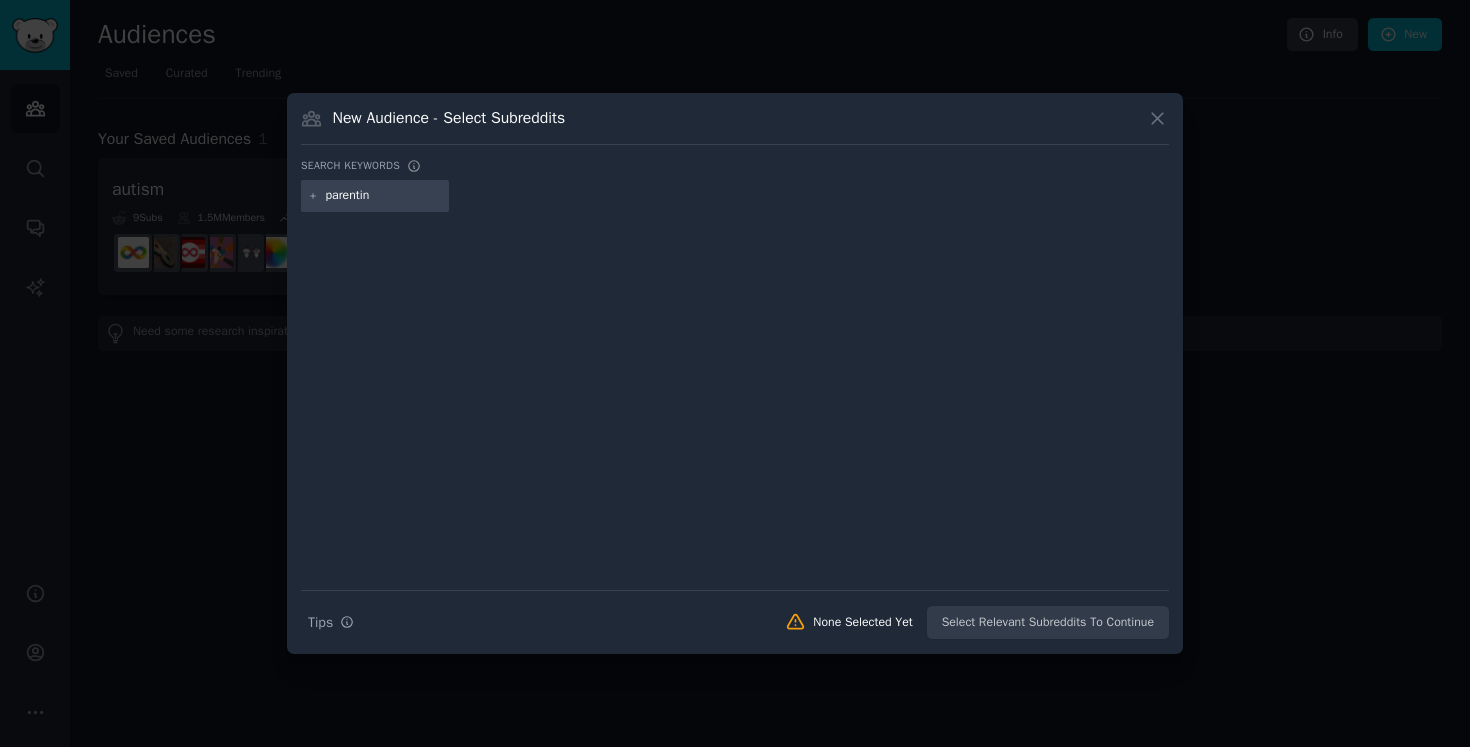 type on "parenting" 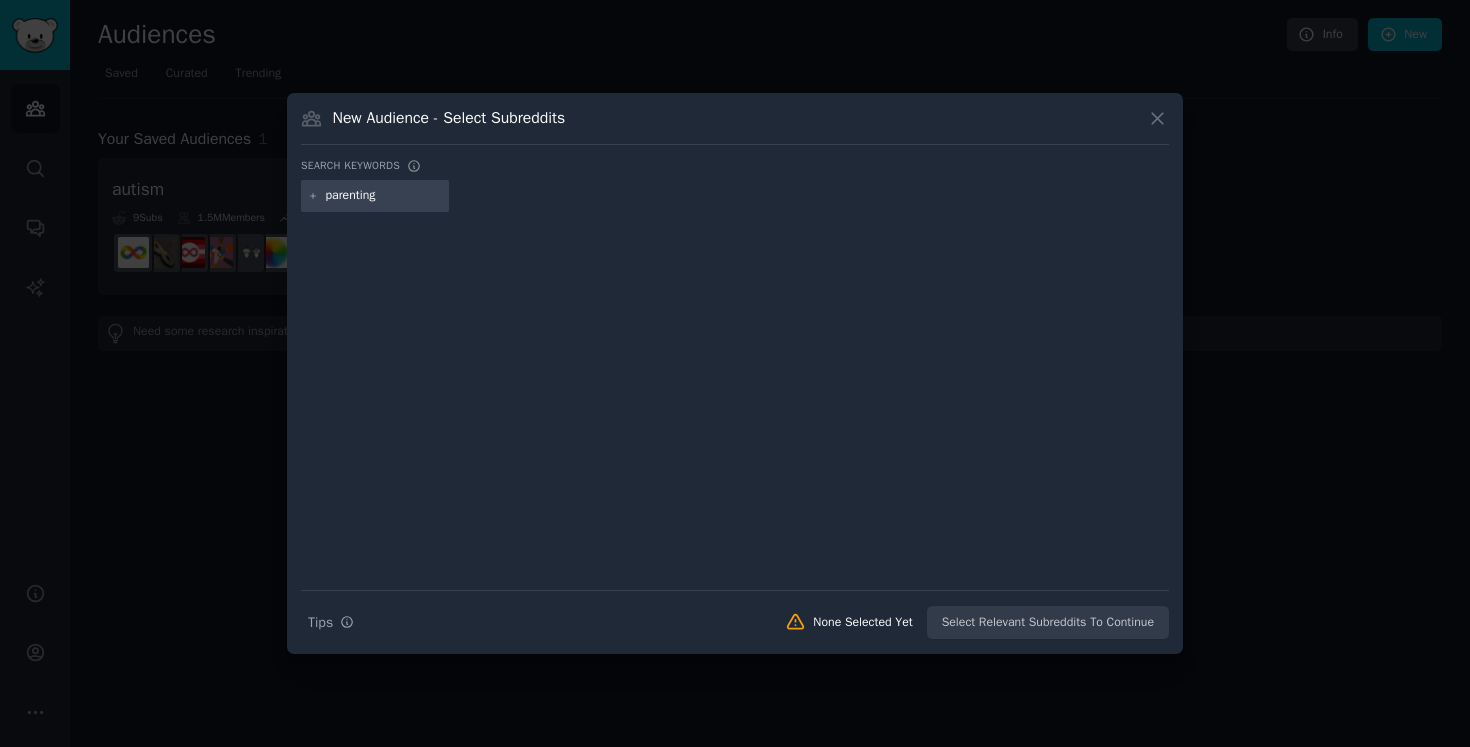 type 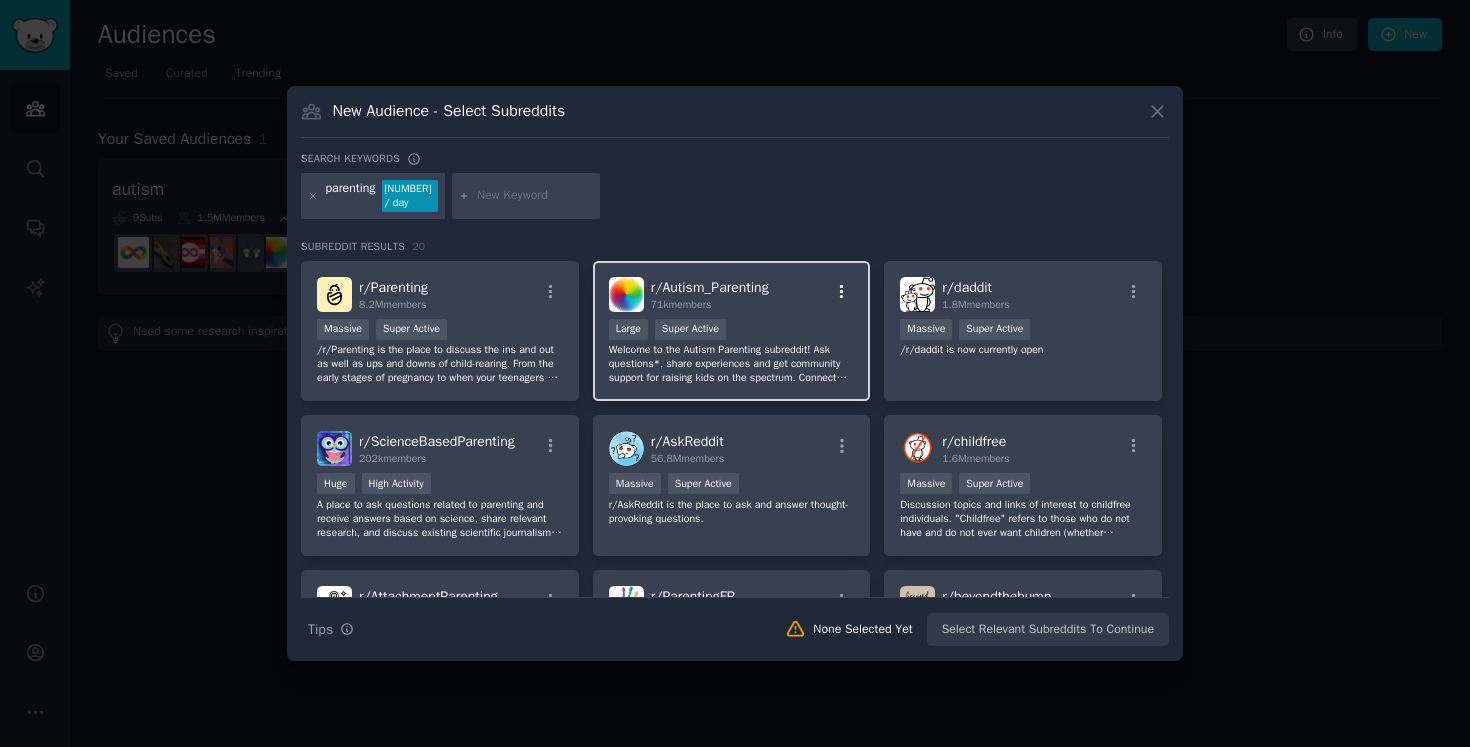 click 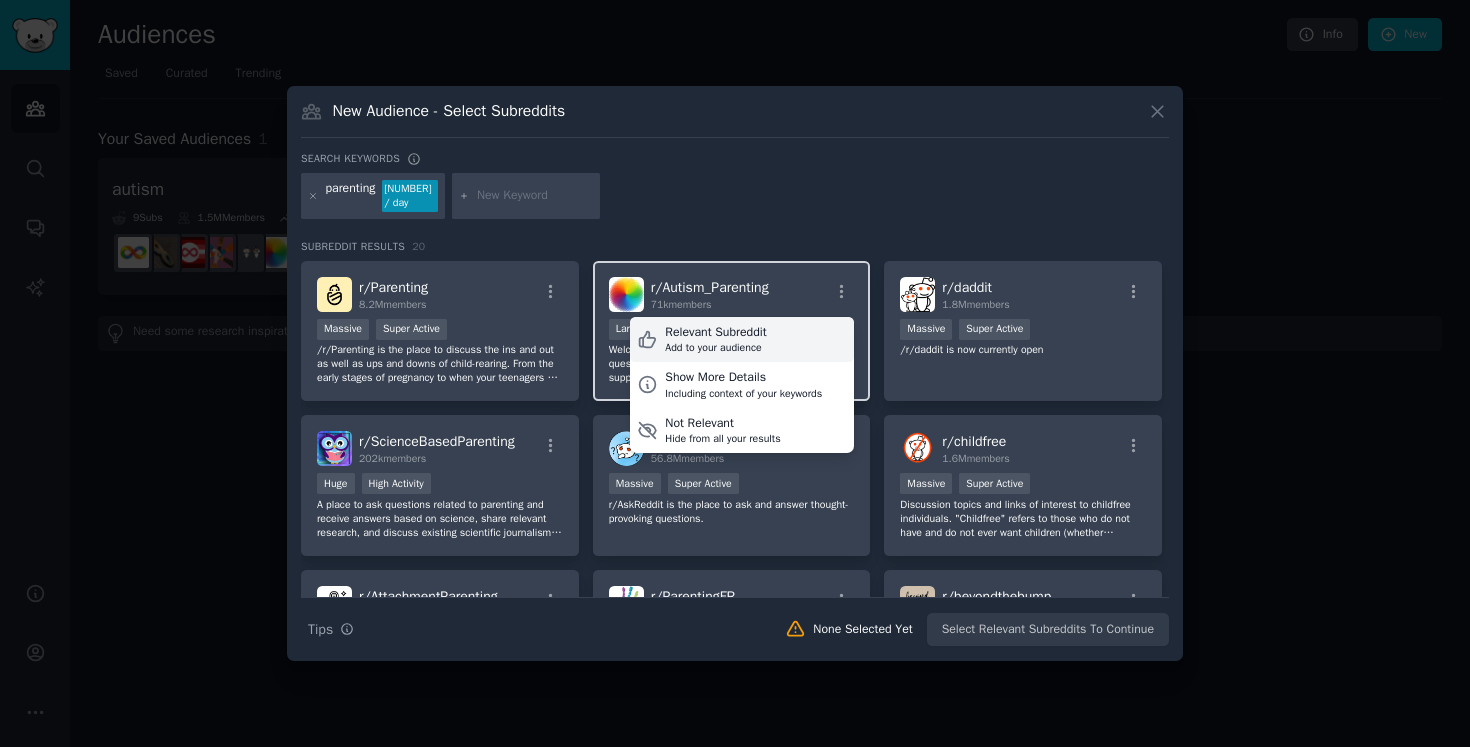 click on "Add to your audience" at bounding box center [715, 348] 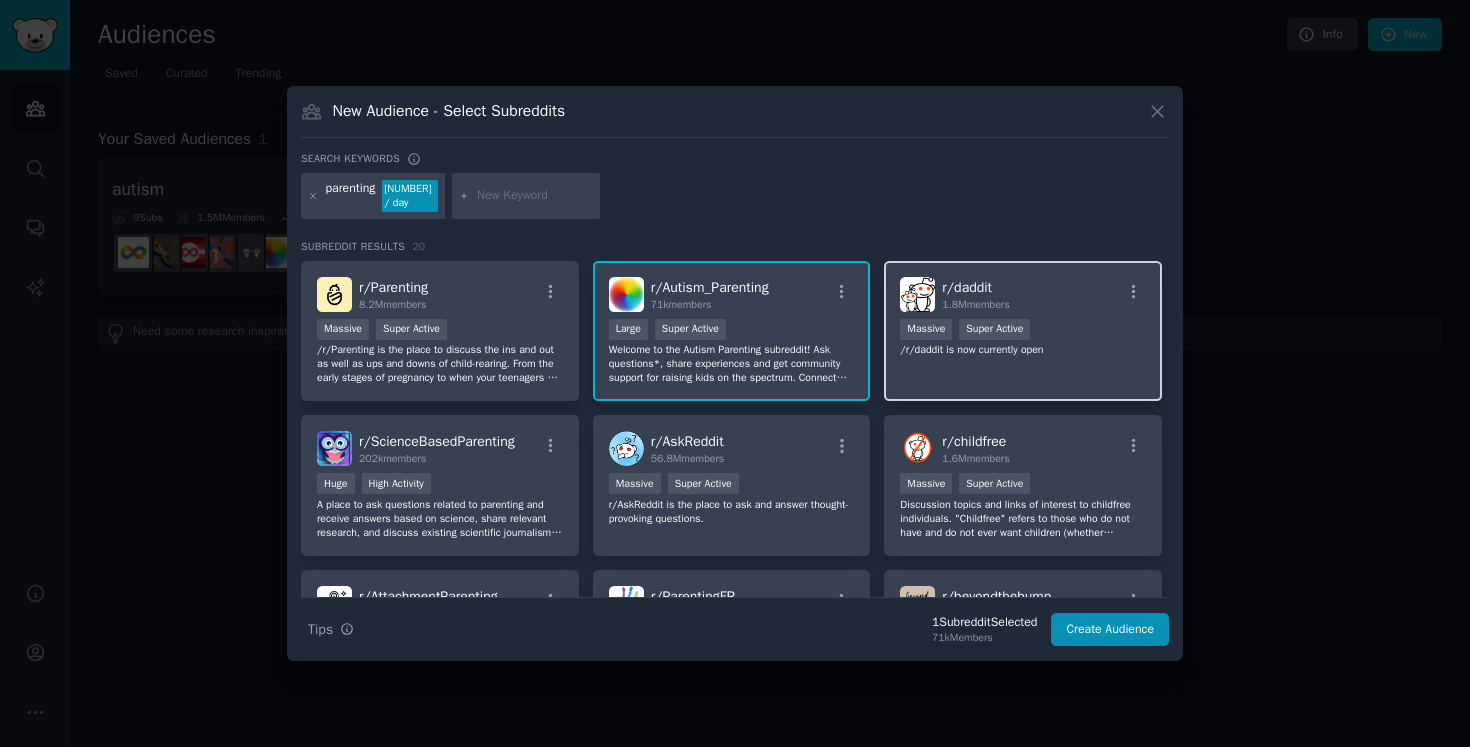 click on "r/ daddit 1.8M  members Massive Super Active /r/daddit  is now currently open" at bounding box center (1023, 331) 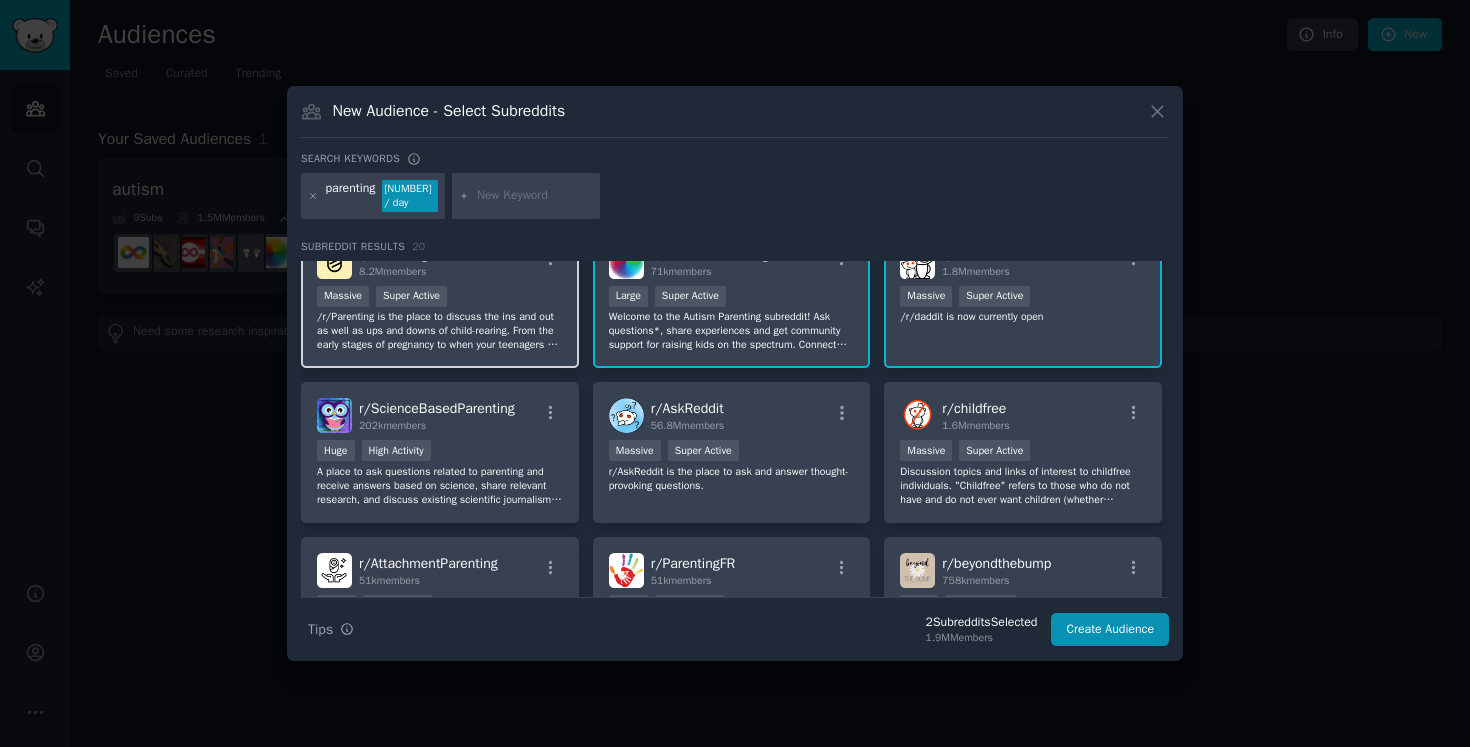 scroll, scrollTop: 18, scrollLeft: 0, axis: vertical 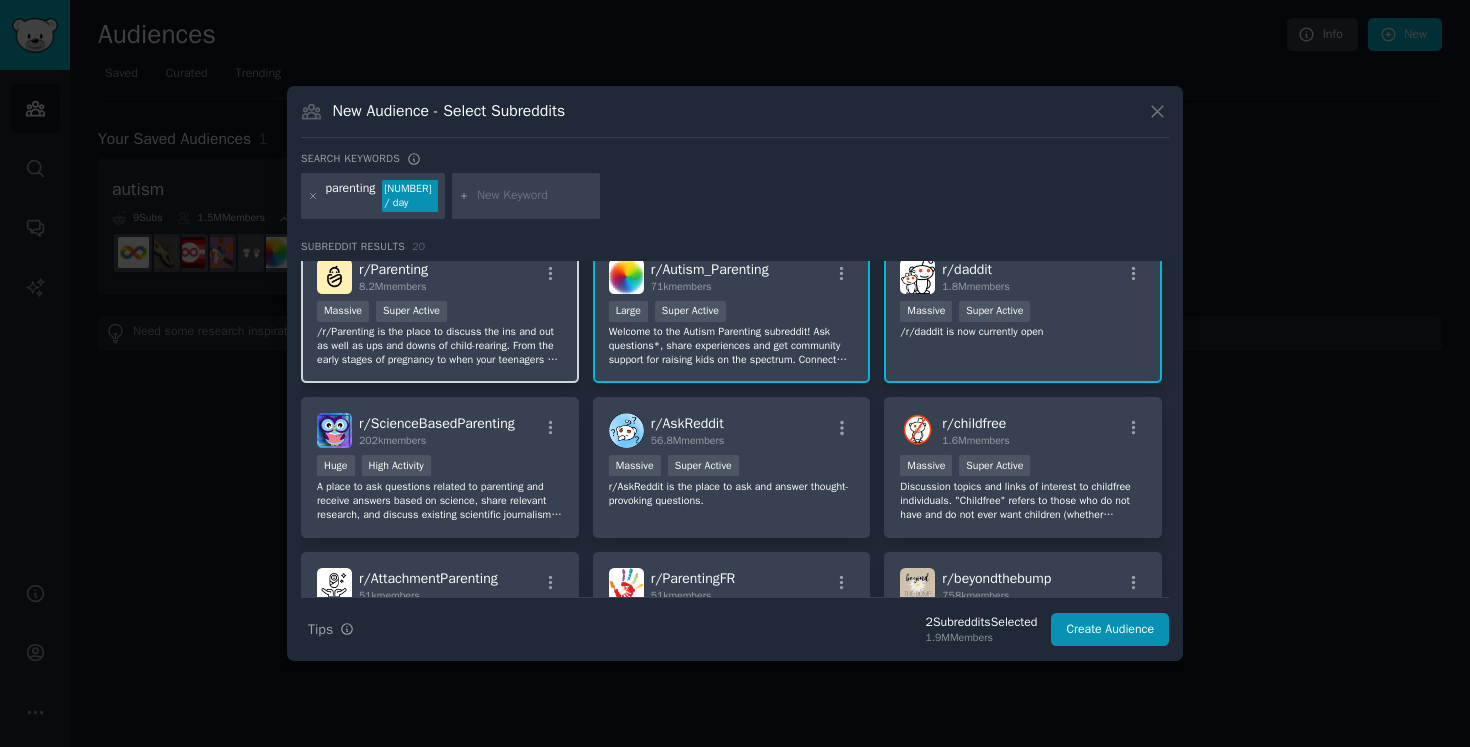 click on "Massive Super Active" at bounding box center (440, 313) 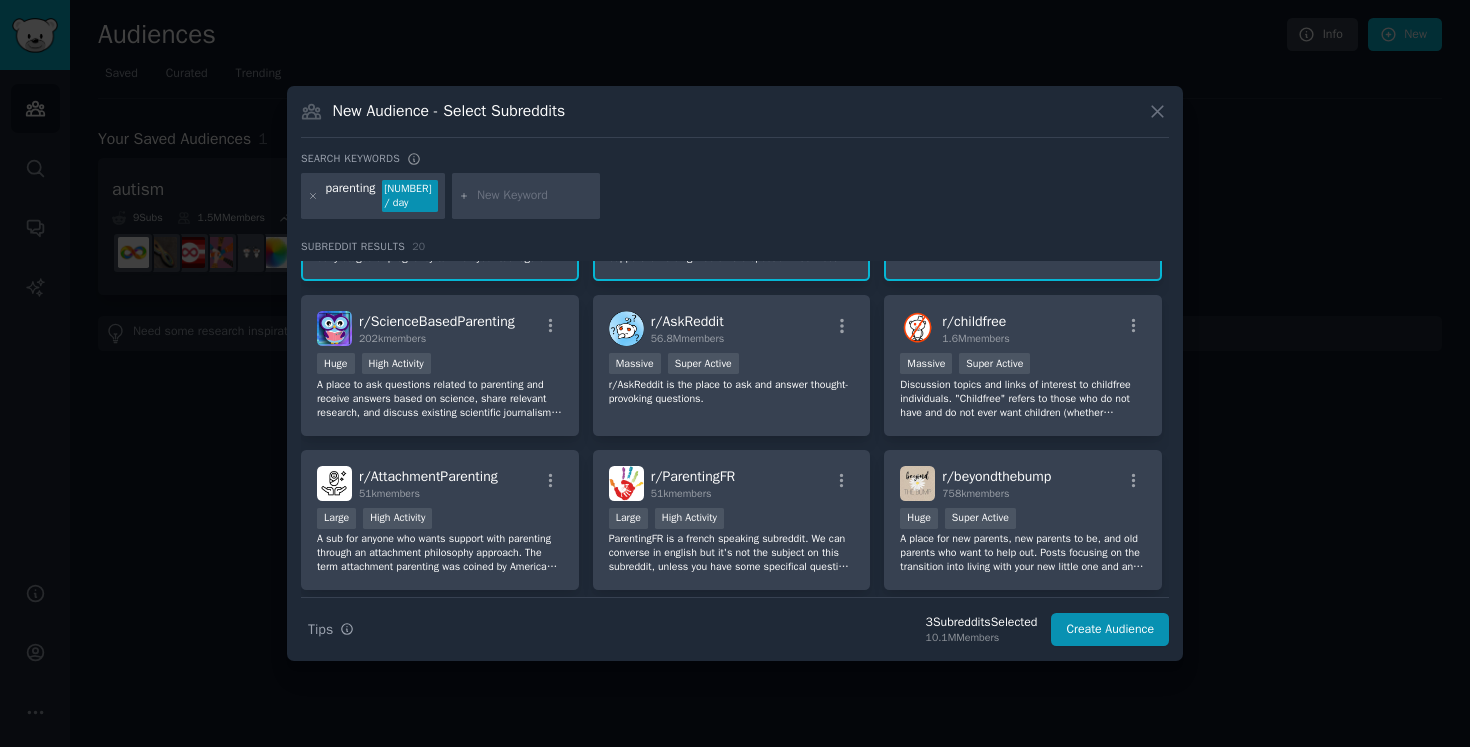 scroll, scrollTop: 122, scrollLeft: 0, axis: vertical 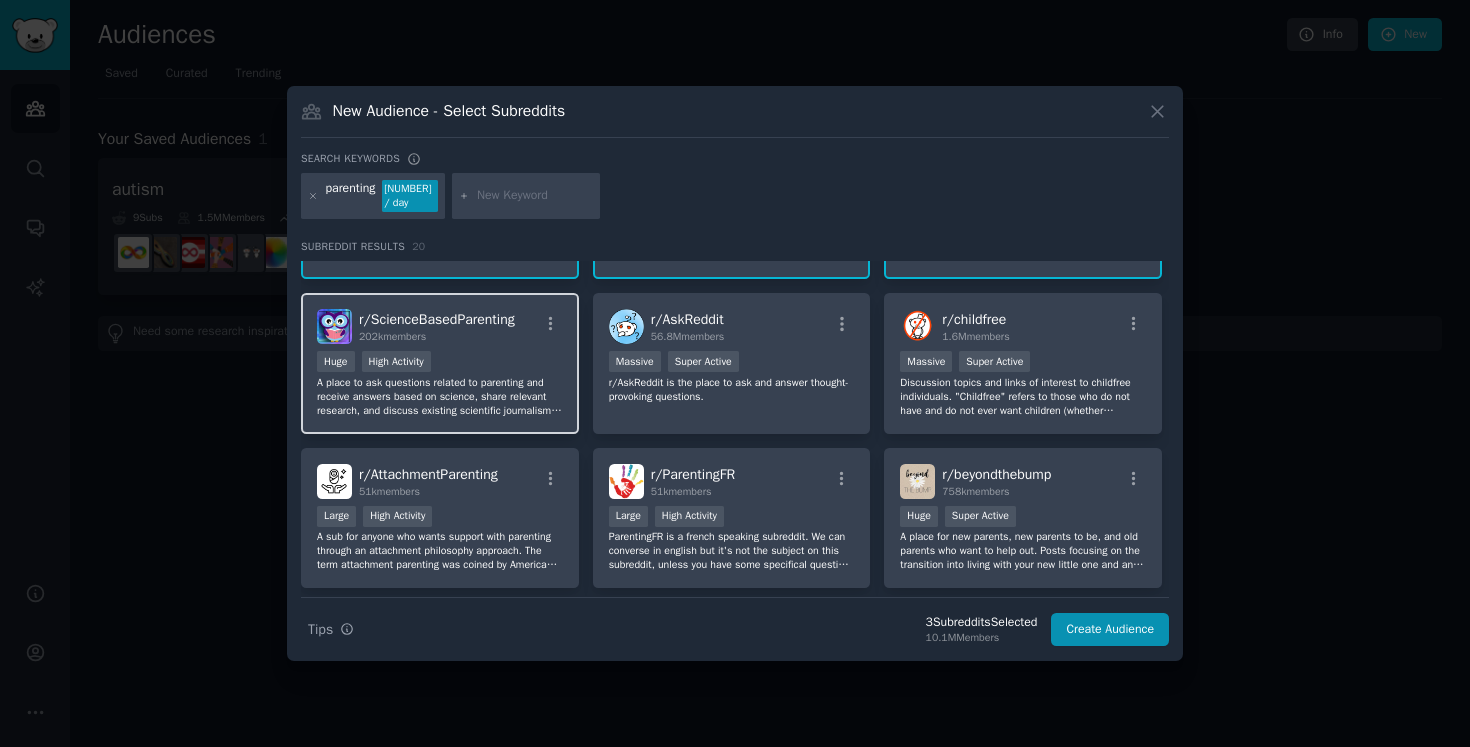 click on "Huge High Activity" at bounding box center (440, 363) 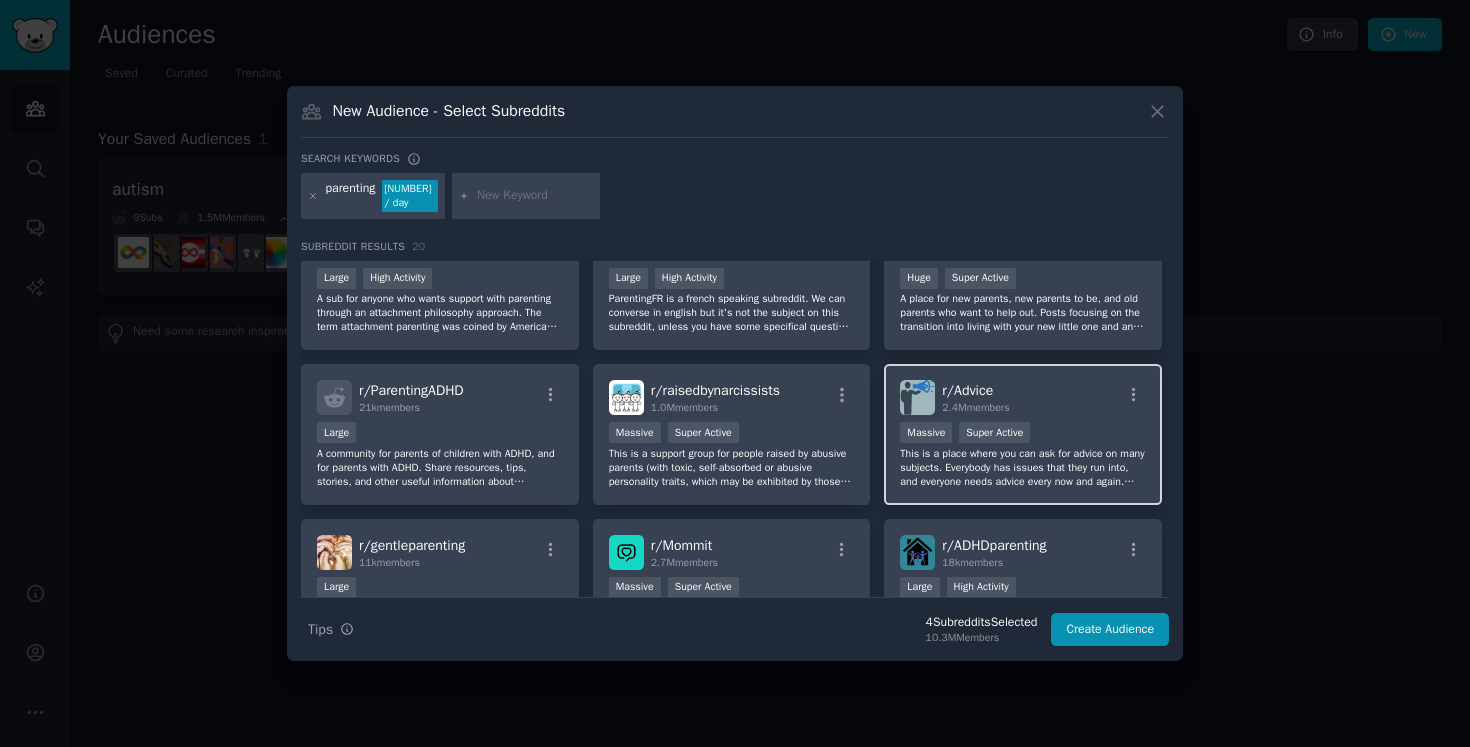scroll, scrollTop: 370, scrollLeft: 0, axis: vertical 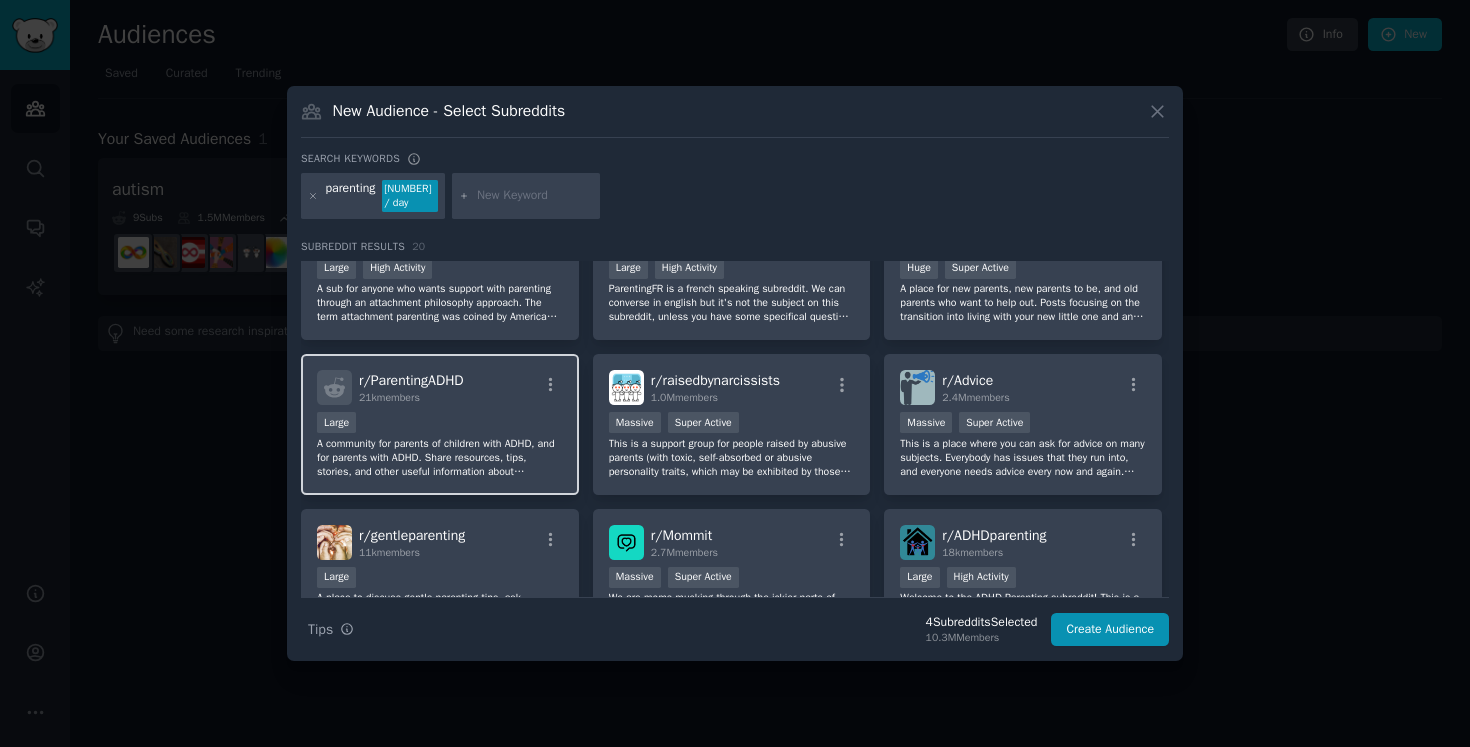 click on "A community for parents of children with ADHD, and for parents with ADHD.  Share resources, tips, stories, and other useful information about strategies for parenting and ways to find the best care possible." at bounding box center (440, 458) 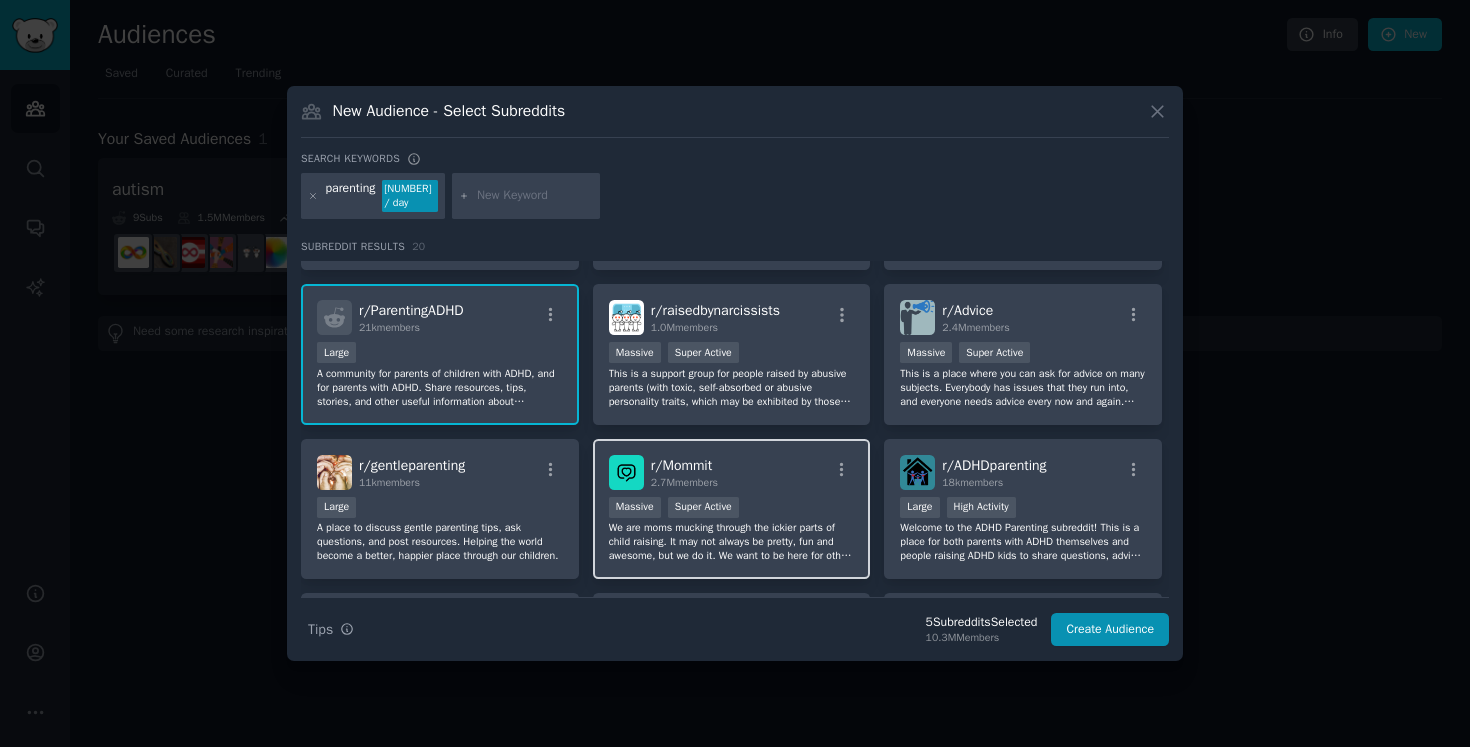 scroll, scrollTop: 435, scrollLeft: 0, axis: vertical 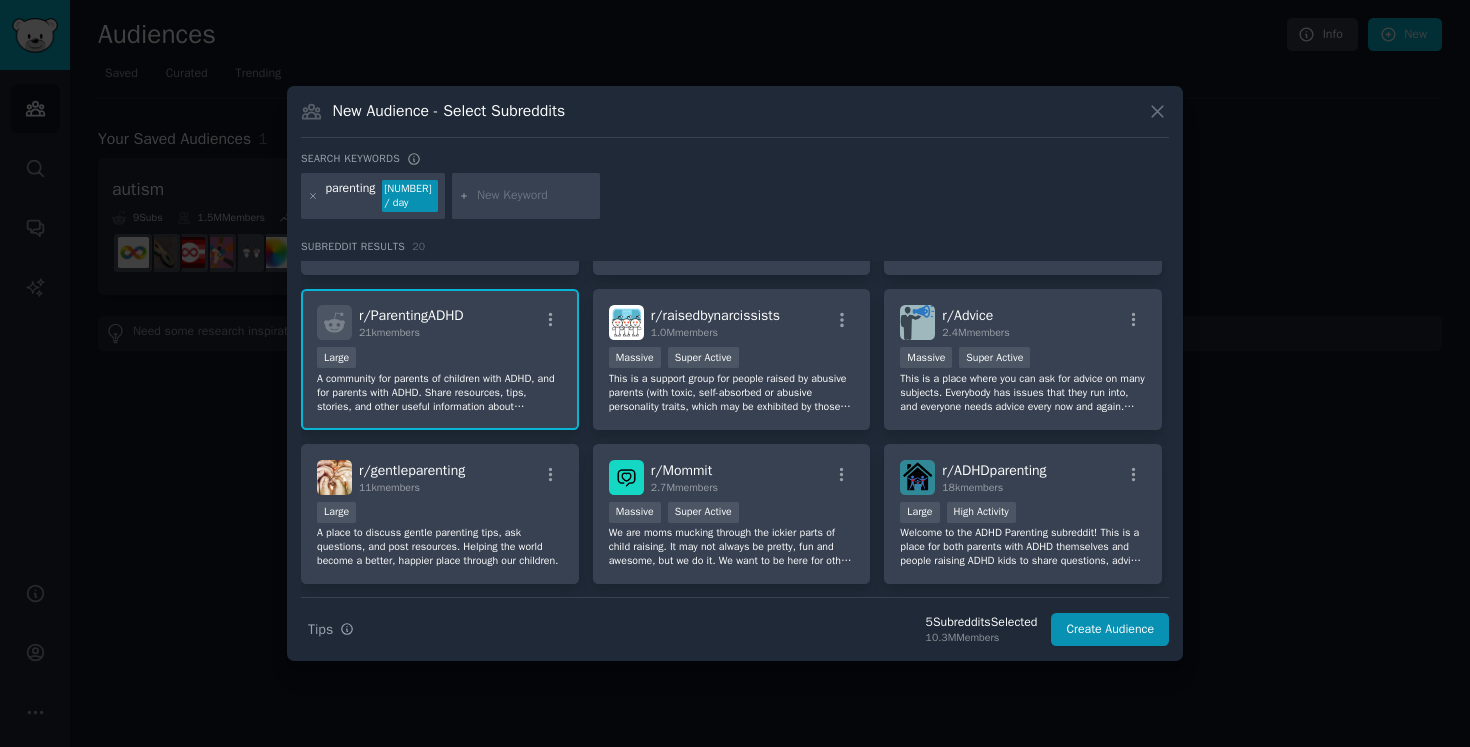 click on "r/ ParentingADHD 21k  members Large A community for parents of children with ADHD, and for parents with ADHD.  Share resources, tips, stories, and other useful information about strategies for parenting and ways to find the best care possible." at bounding box center [440, 359] 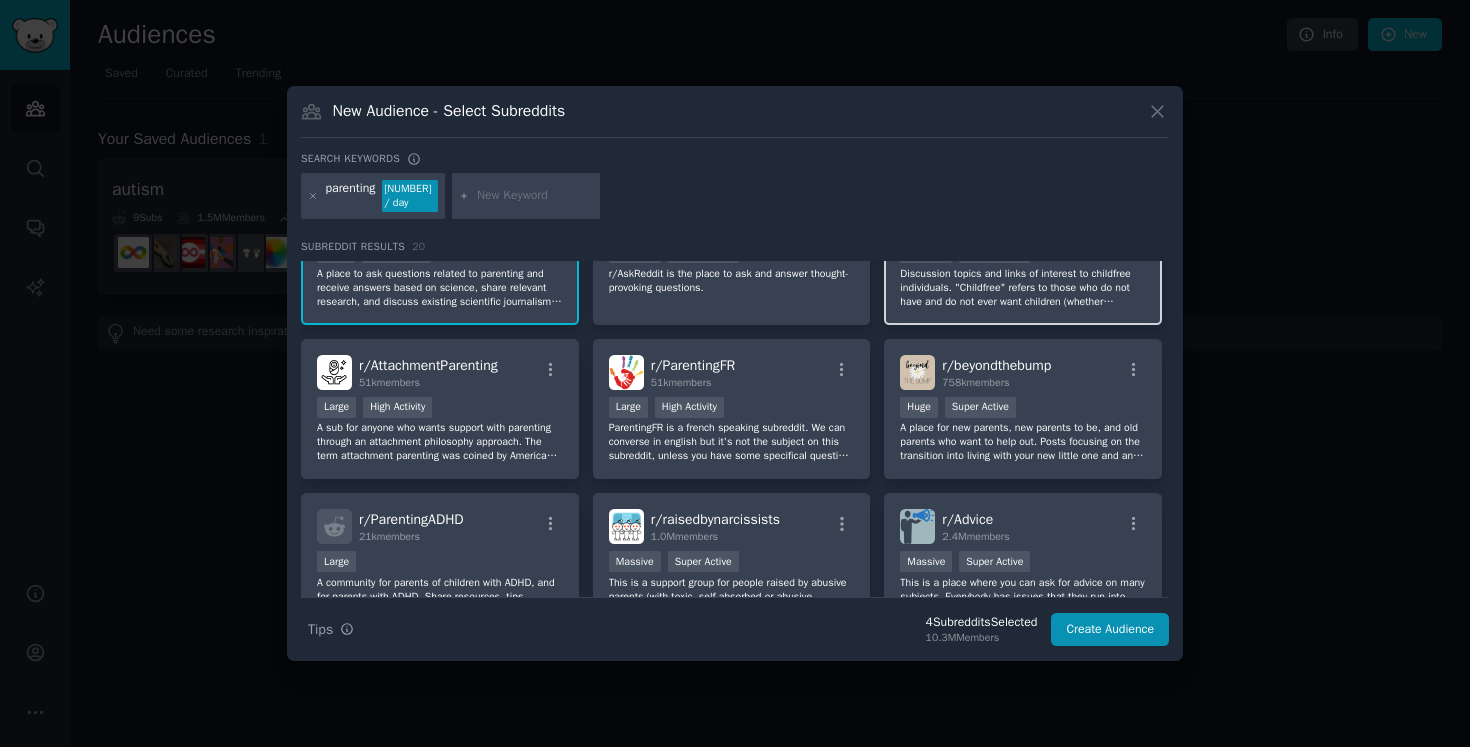 scroll, scrollTop: 242, scrollLeft: 0, axis: vertical 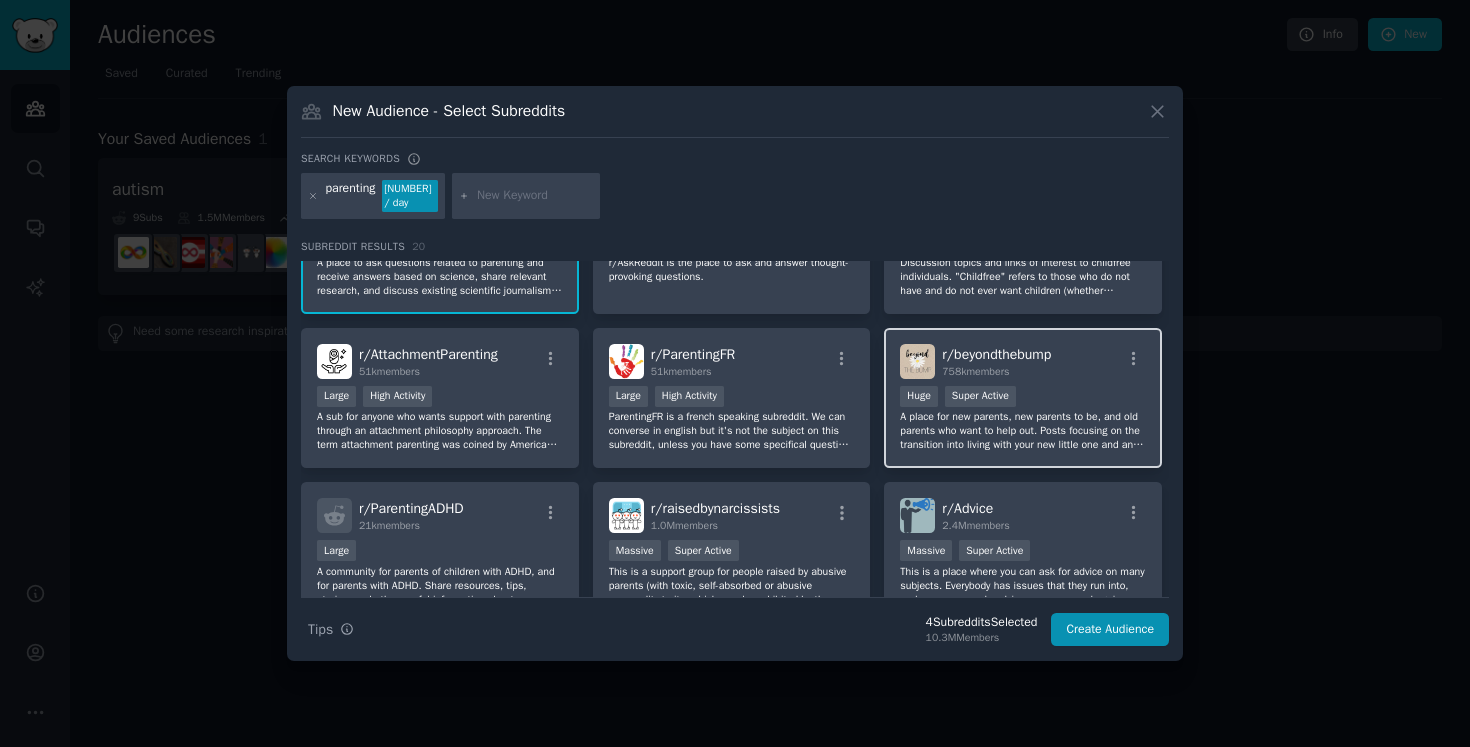 click on "A place for new parents, new parents to be, and old parents who want to help out. Posts focusing on the transition into living with your new little one and any issues that may come up. Ranting and gushing is welcome!" at bounding box center [1023, 431] 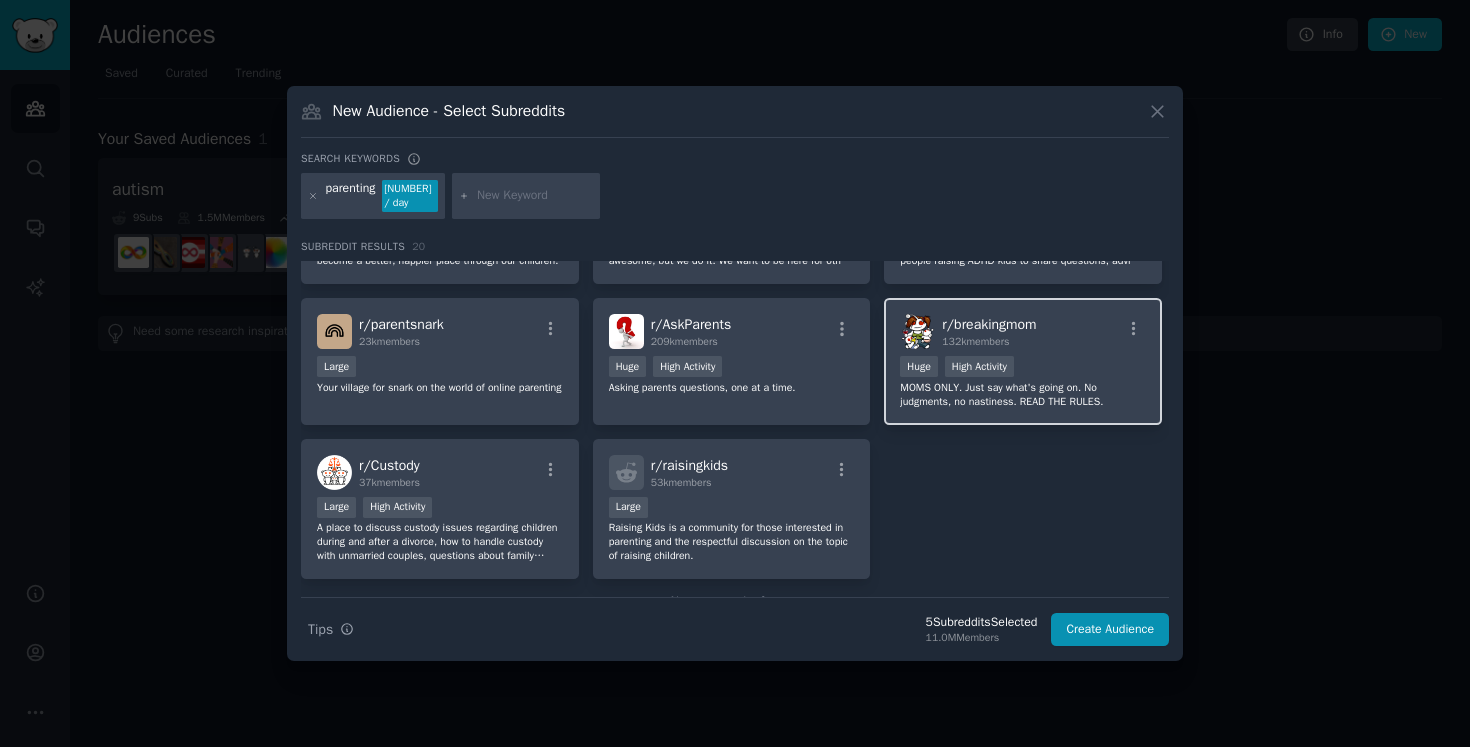 scroll, scrollTop: 736, scrollLeft: 0, axis: vertical 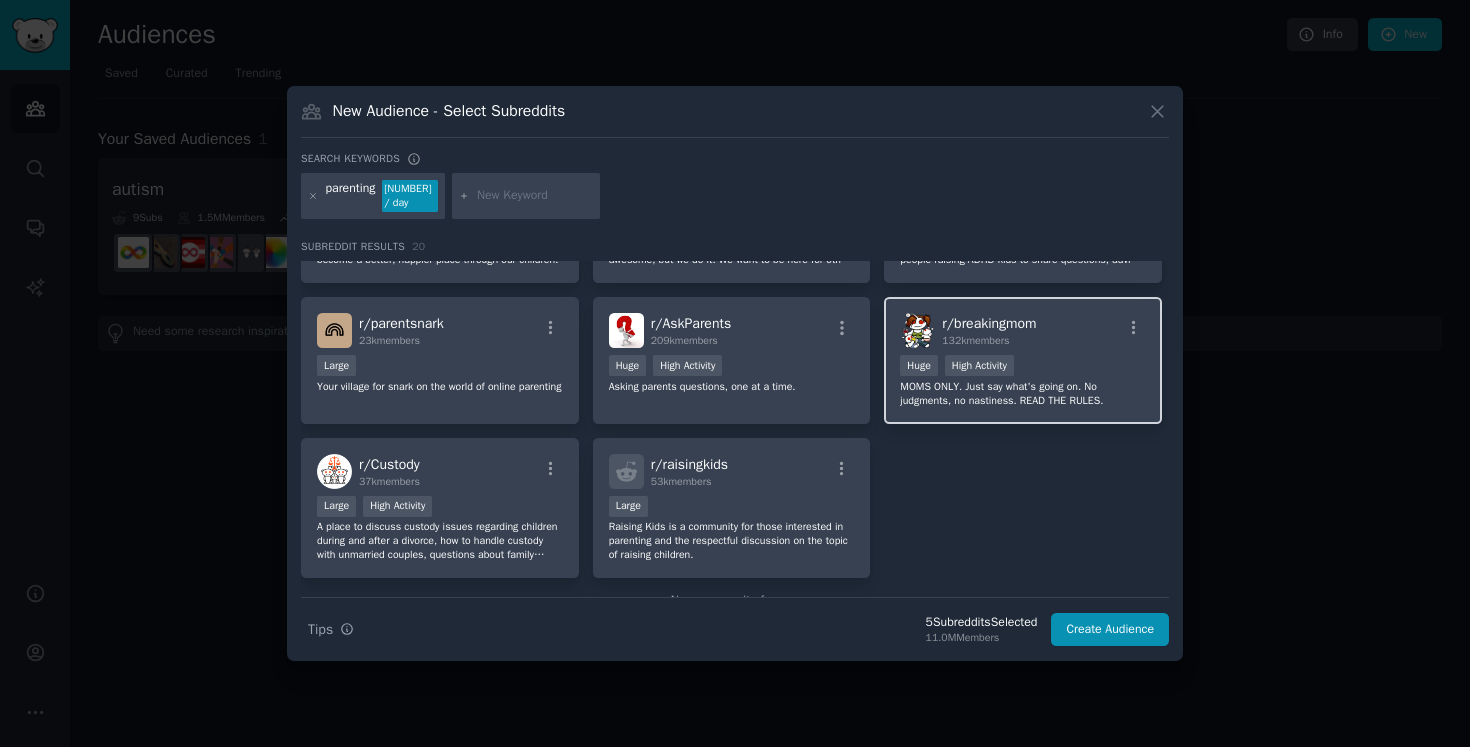 click on "r/ breakingmom 132k  members >= 80th percentile for submissions / day Huge High Activity MOMS ONLY. Just say what's going on. No judgments, no nastiness. READ THE RULES." at bounding box center [1023, 360] 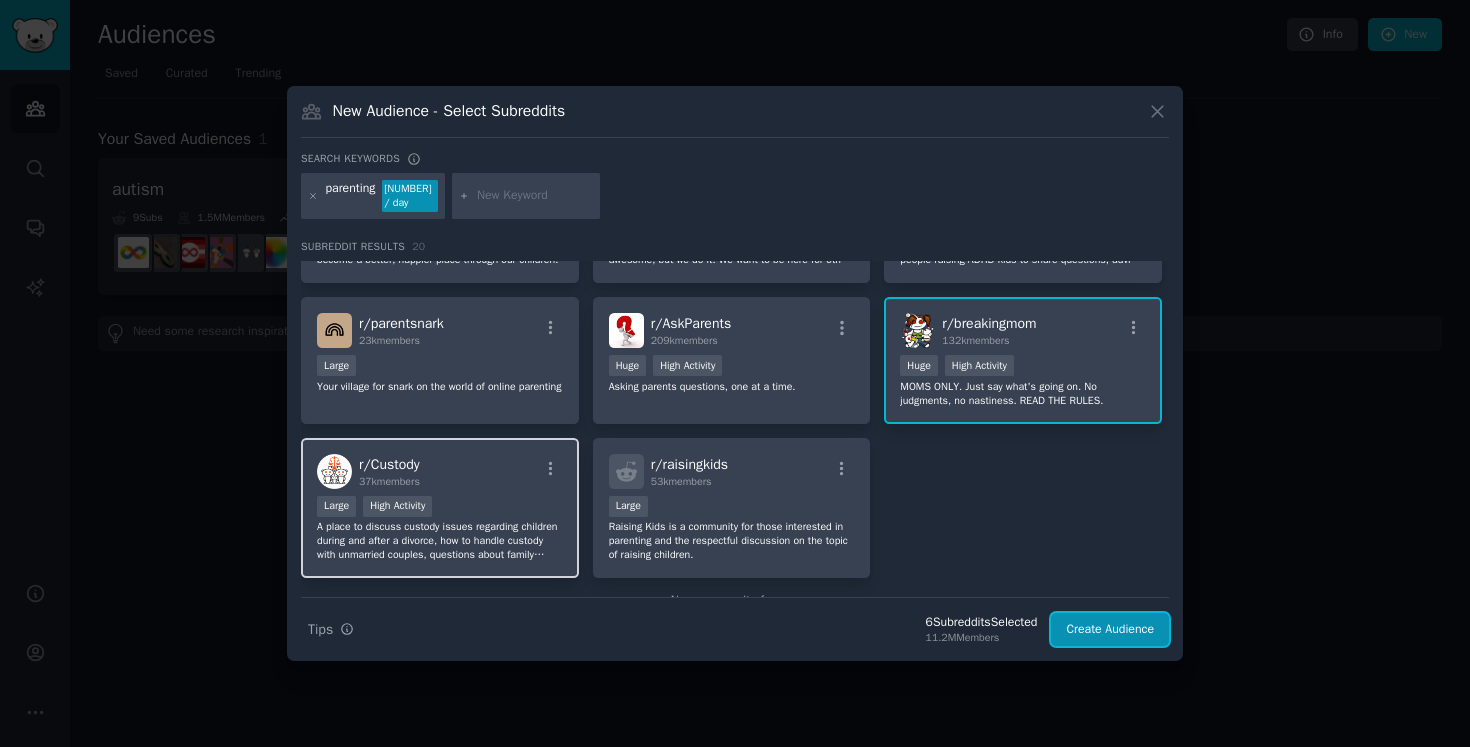 drag, startPoint x: 1116, startPoint y: 635, endPoint x: 451, endPoint y: 573, distance: 667.884 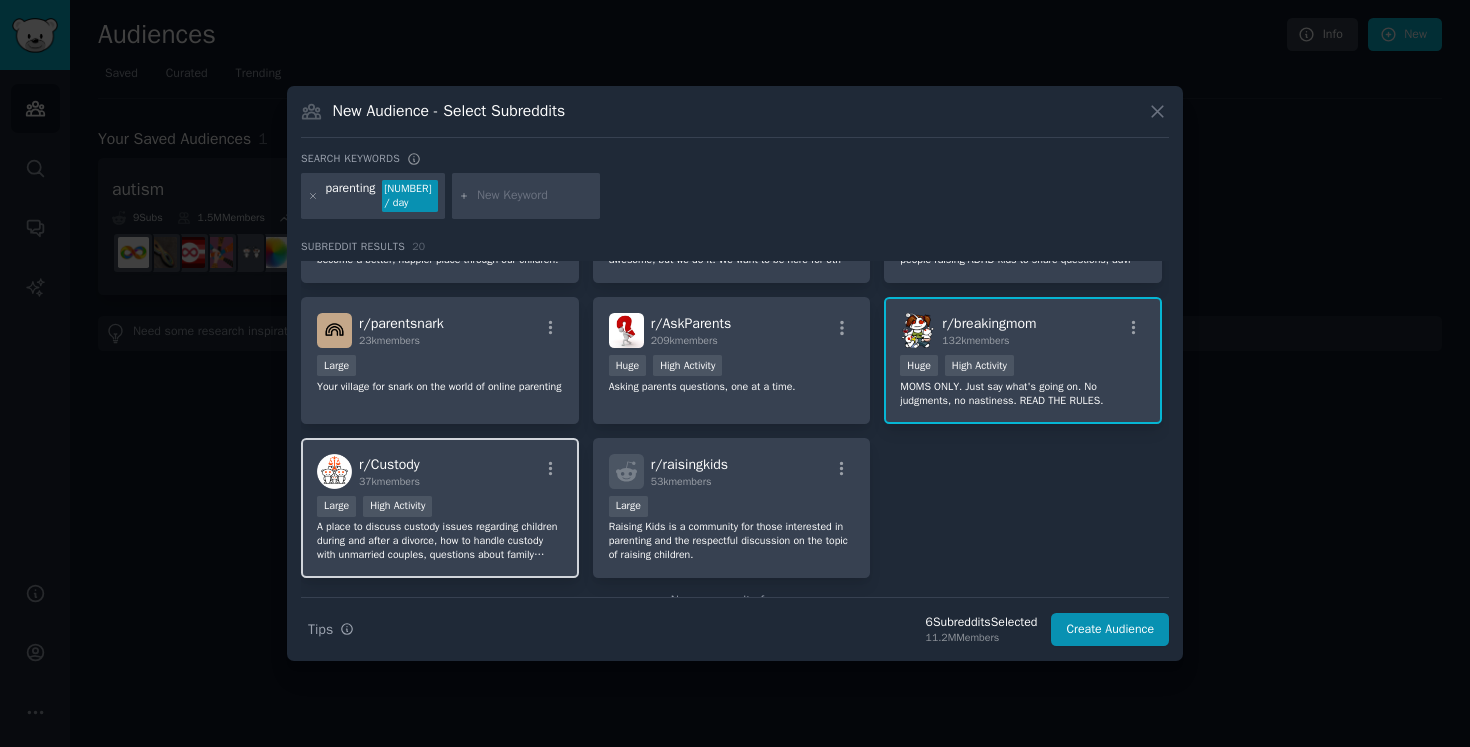 click on "A place to discuss custody issues regarding children during and after a divorce, how to handle custody with unmarried couples, questions about family court, and any pending issues with yet-unborn children." at bounding box center [440, 541] 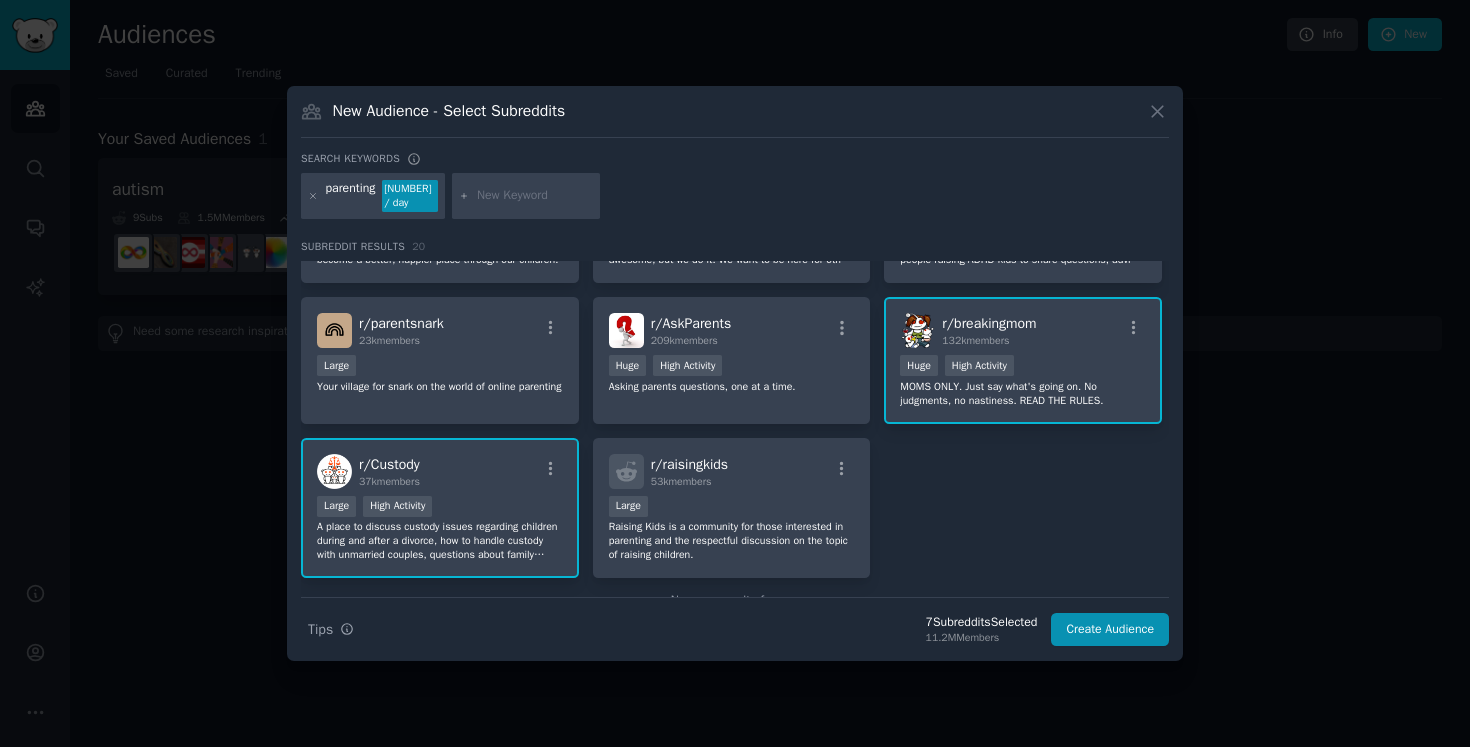 click on "Search Tips Tips 7  Subreddit s  Selected 11.2M  Members Create Audience" at bounding box center [735, 622] 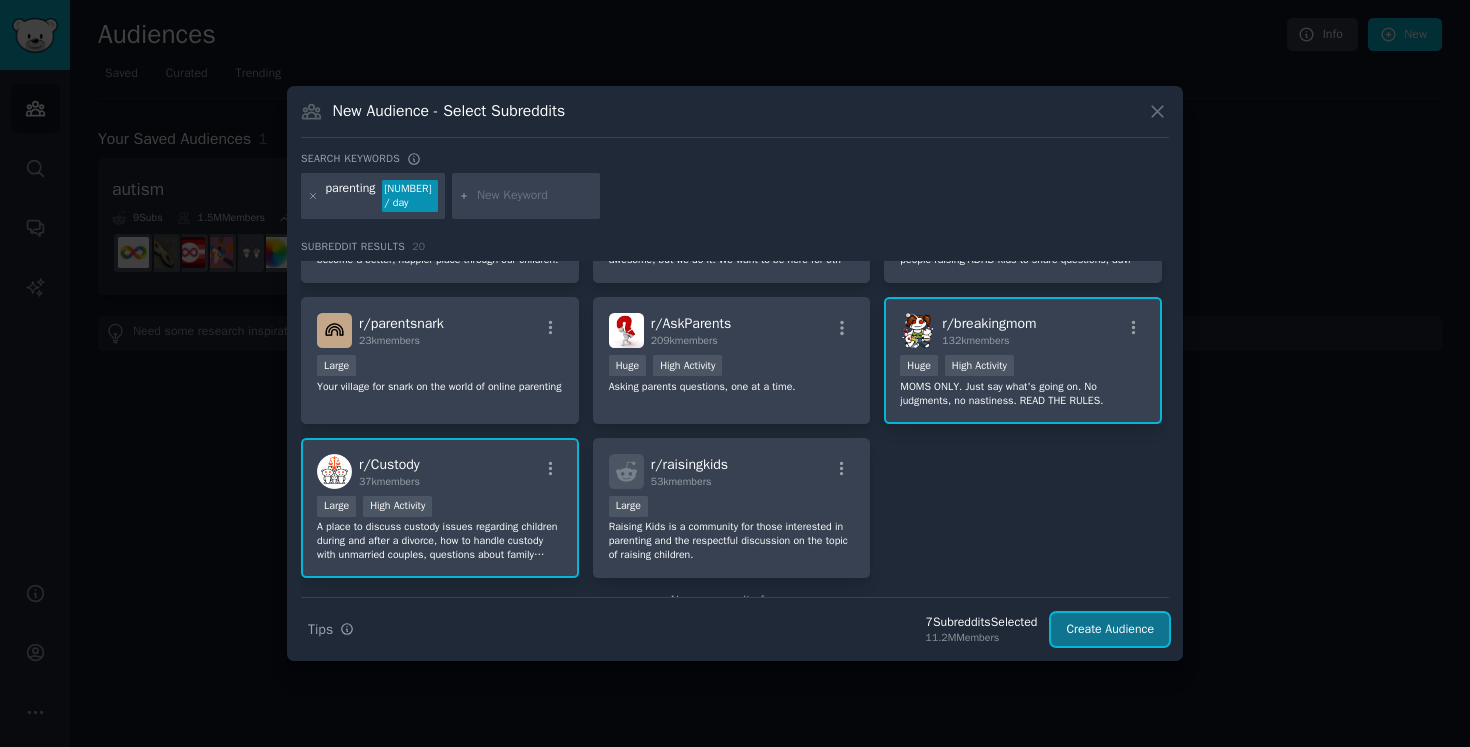 click on "Create Audience" at bounding box center [1110, 630] 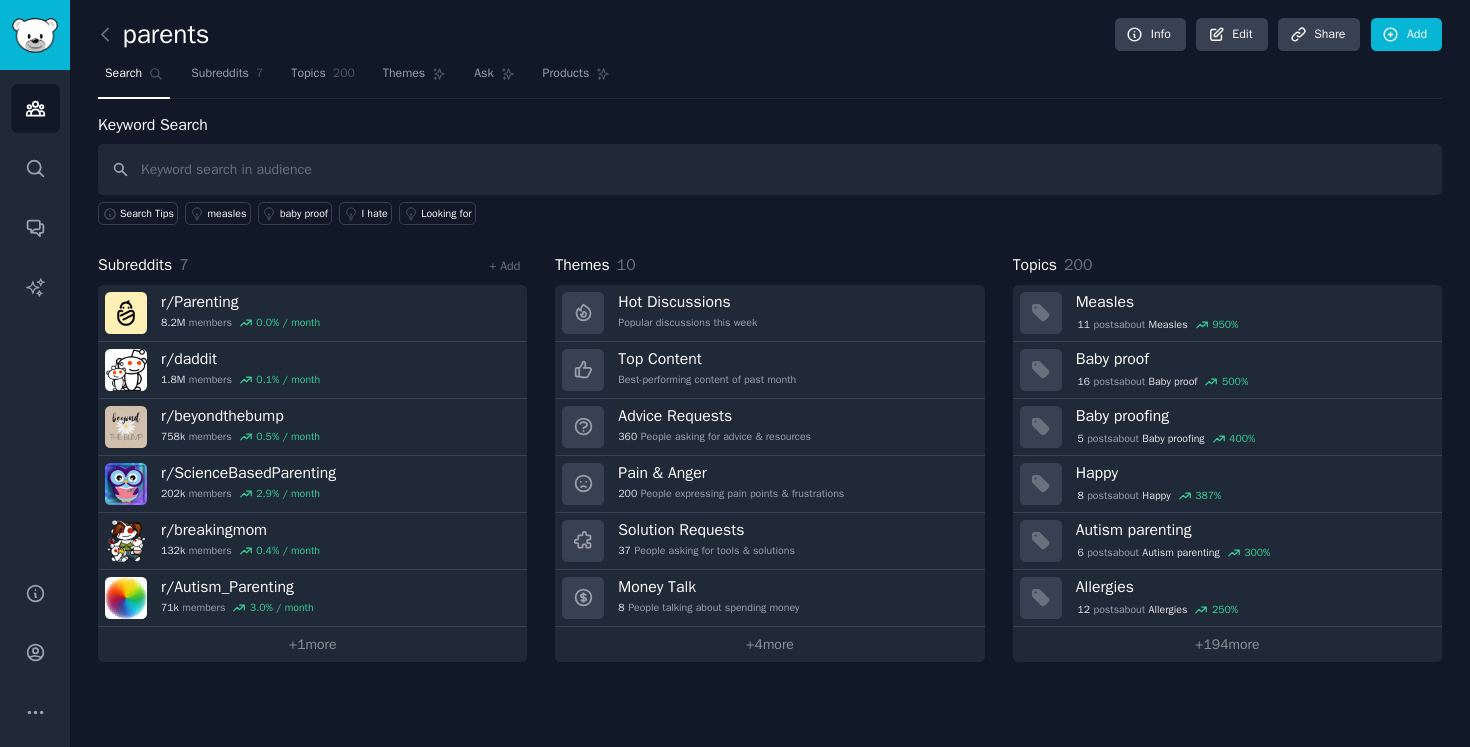 click on "Search Tips measles baby proof I hate Looking for" at bounding box center [770, 210] 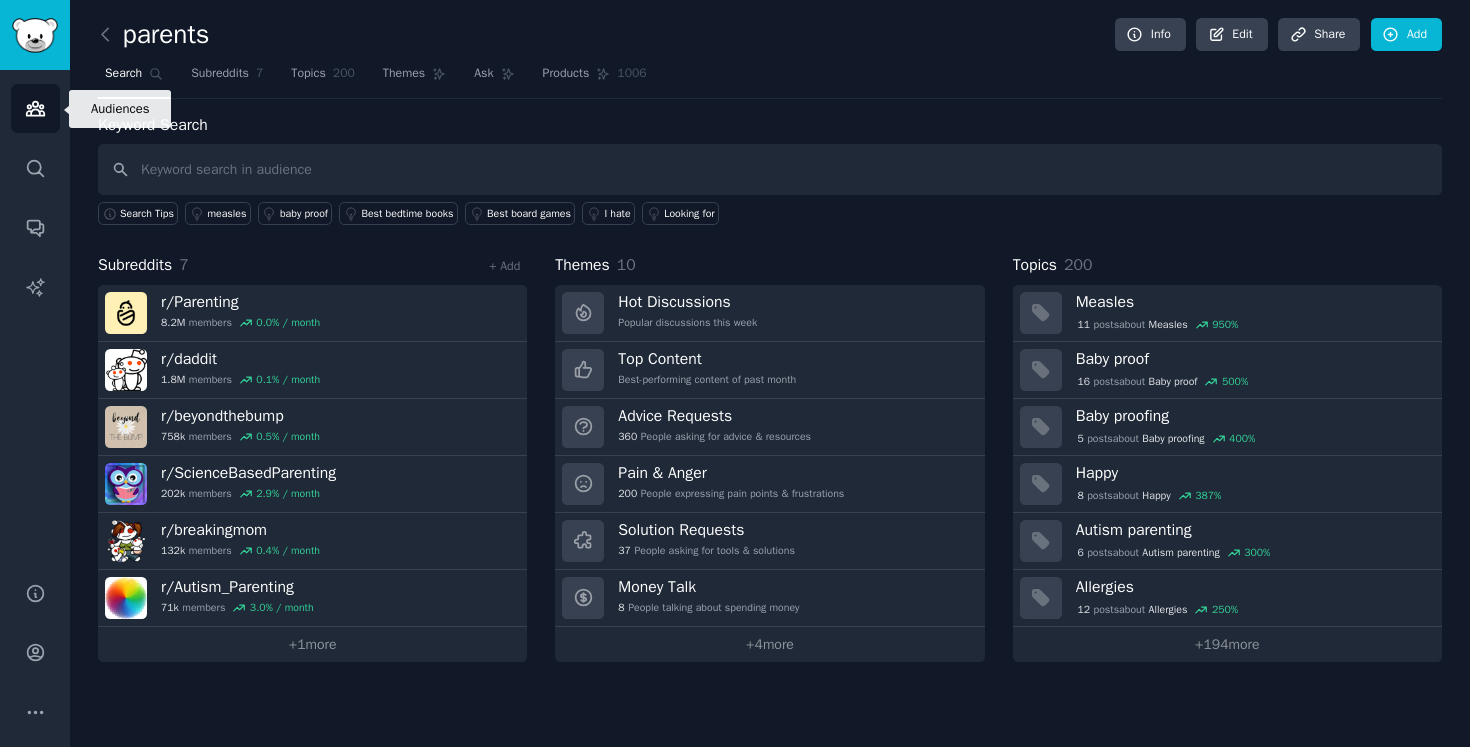 click on "Audiences" at bounding box center [35, 108] 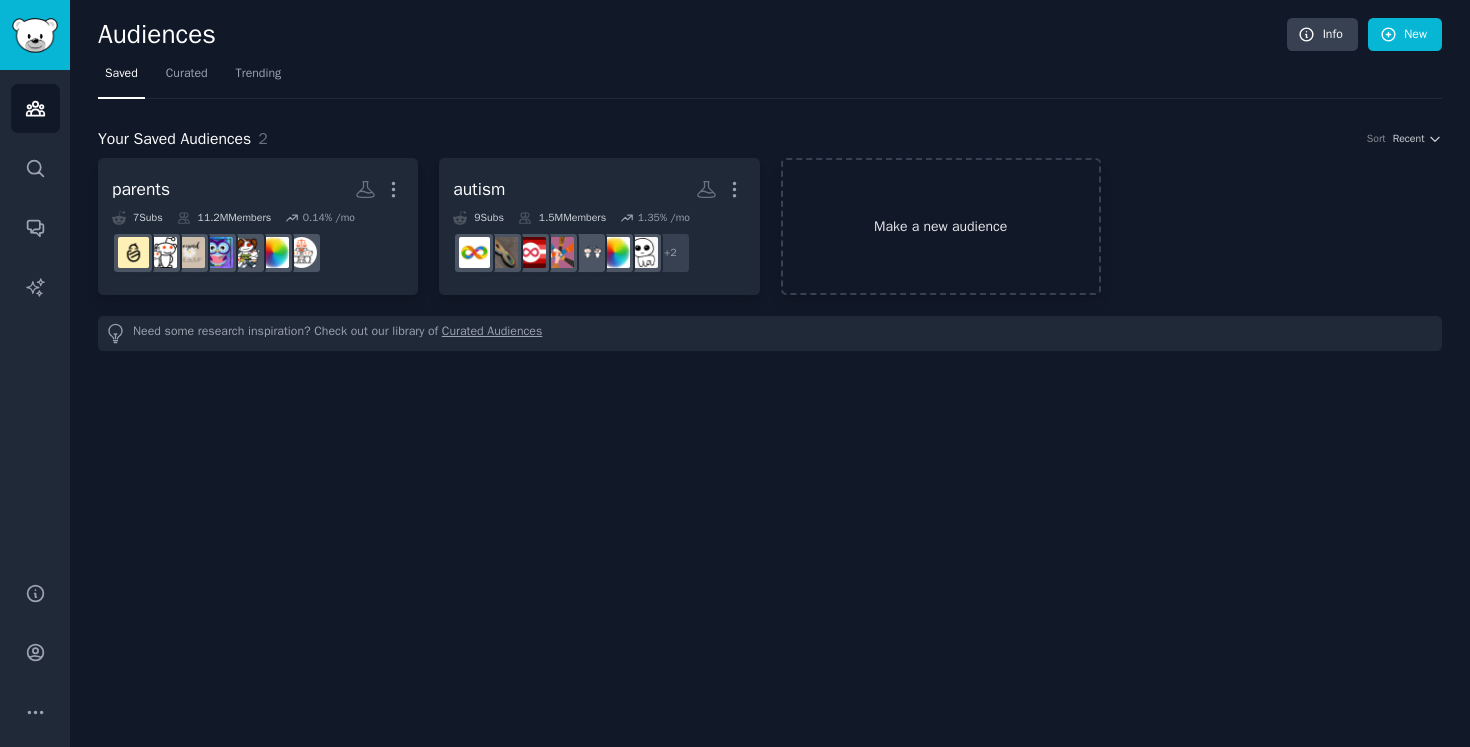 click on "Make a new audience" at bounding box center (941, 226) 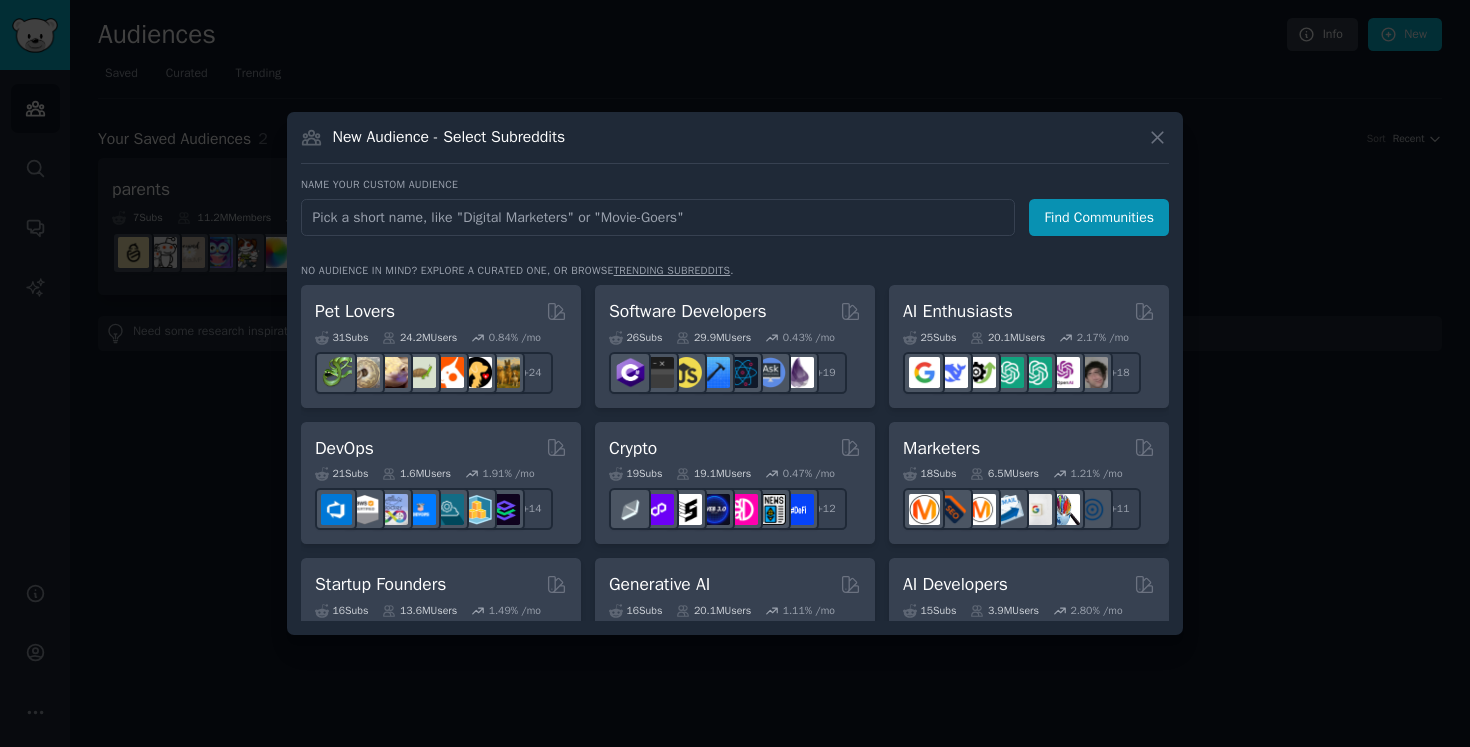 click at bounding box center (658, 217) 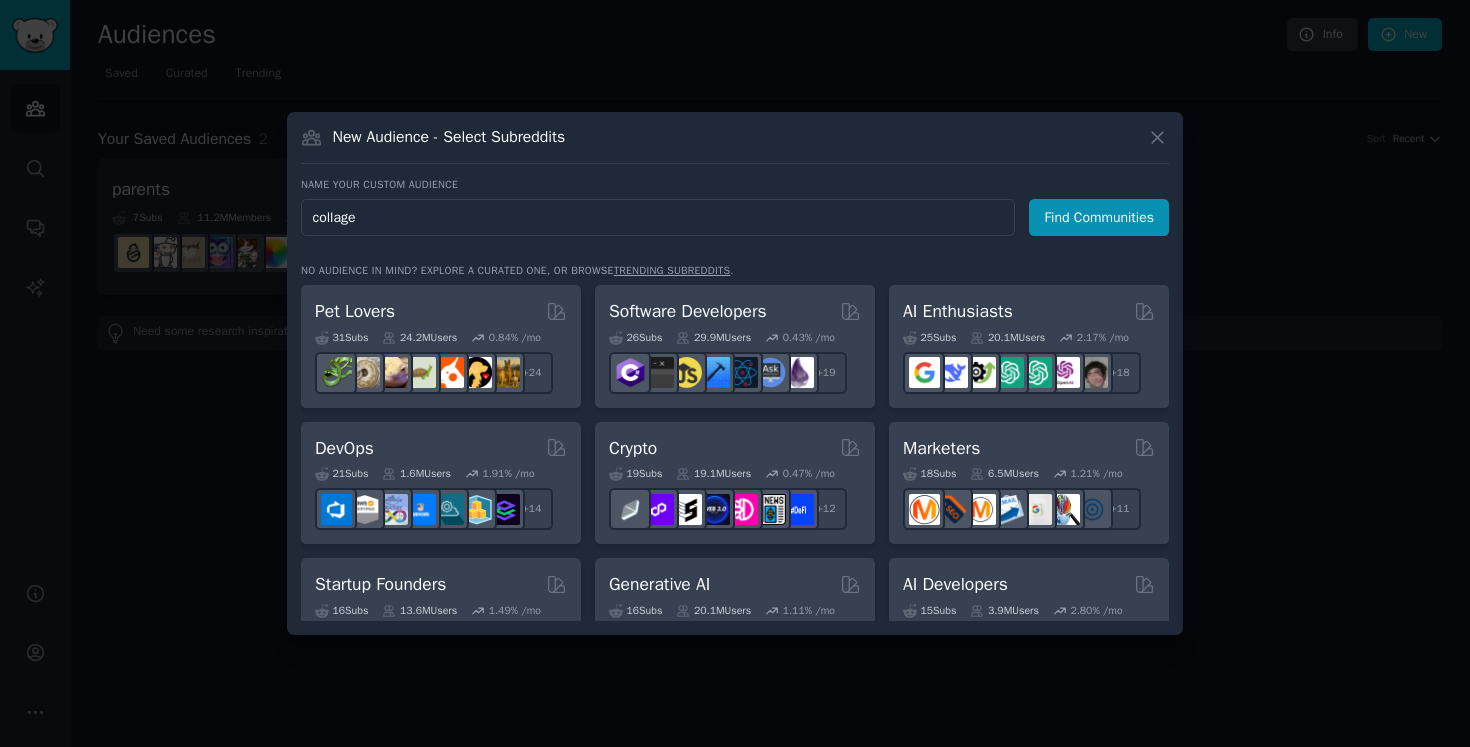 type on "collagen" 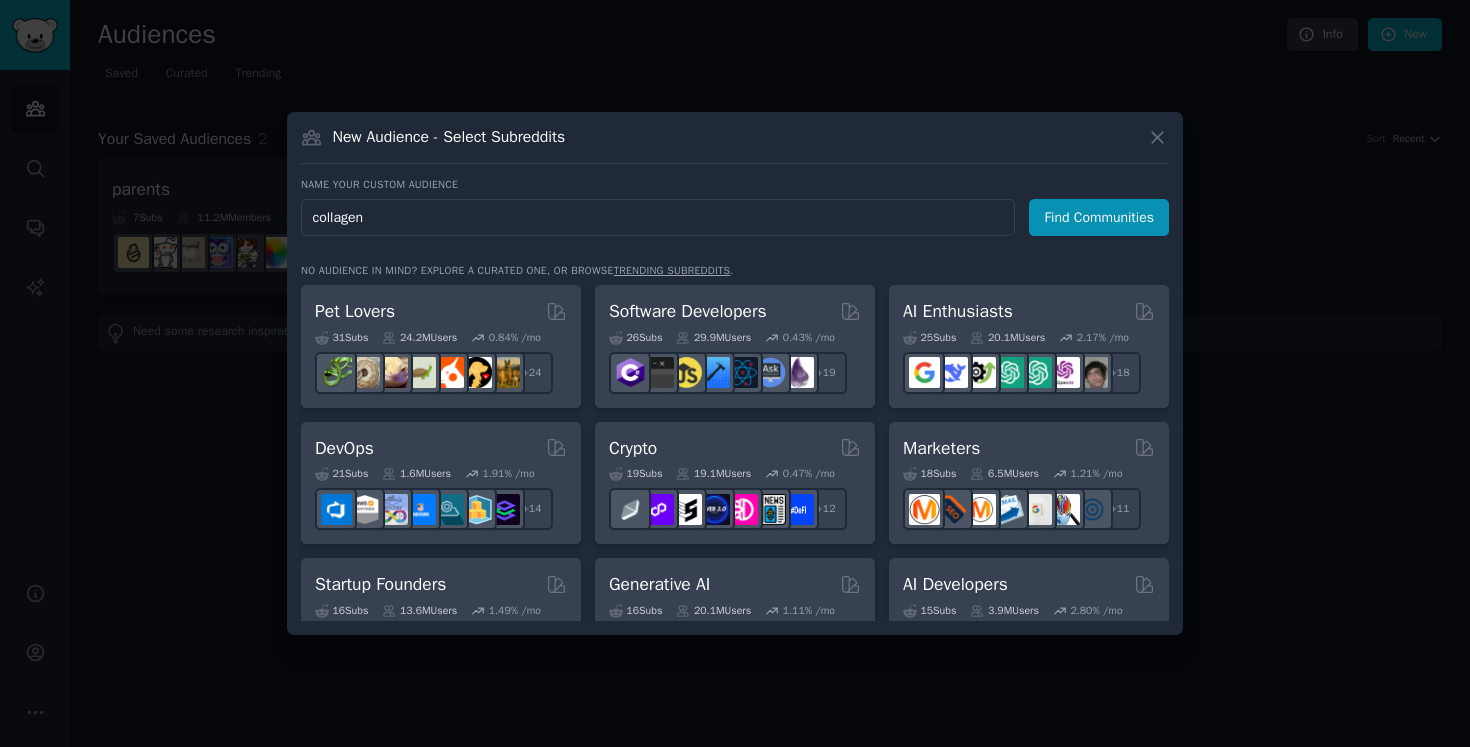 click on "Find Communities" at bounding box center (1099, 217) 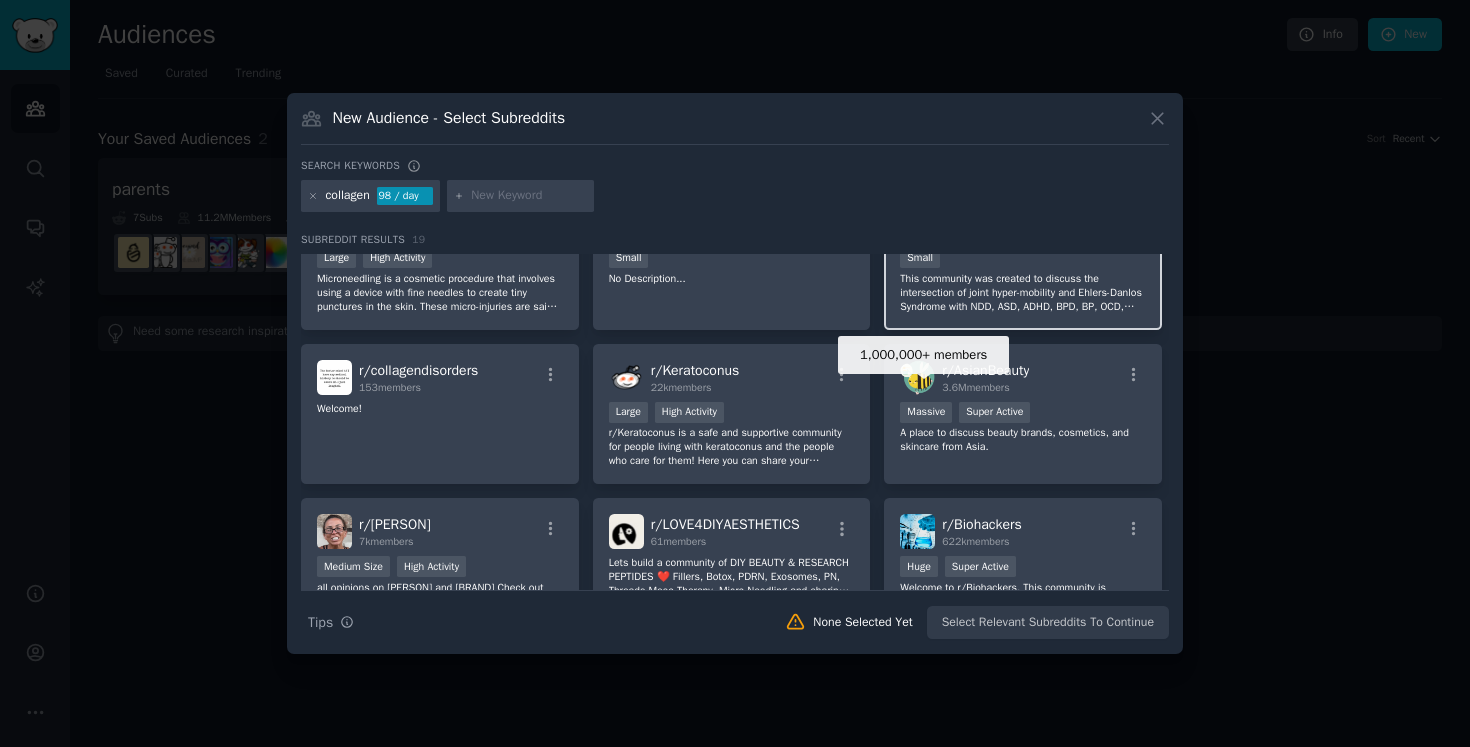 scroll, scrollTop: 241, scrollLeft: 0, axis: vertical 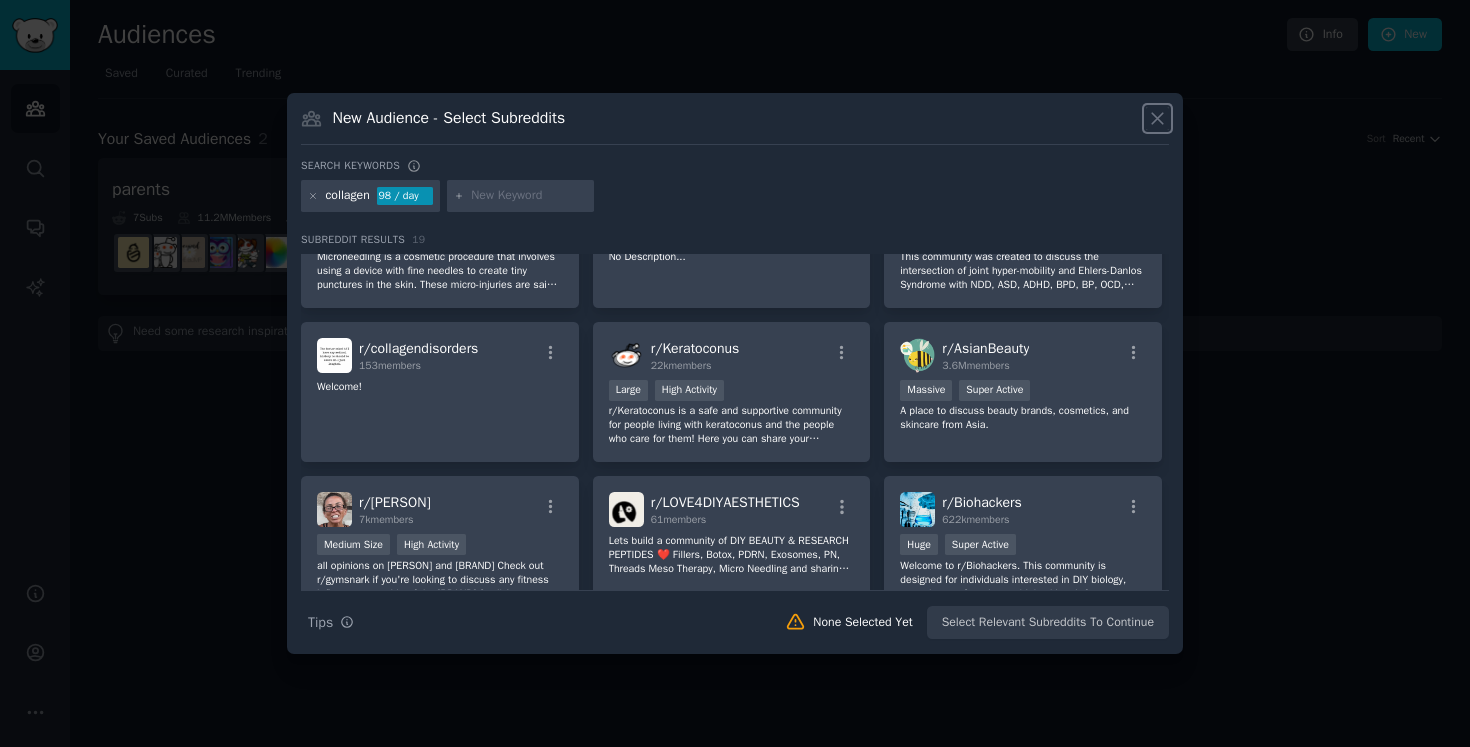 click 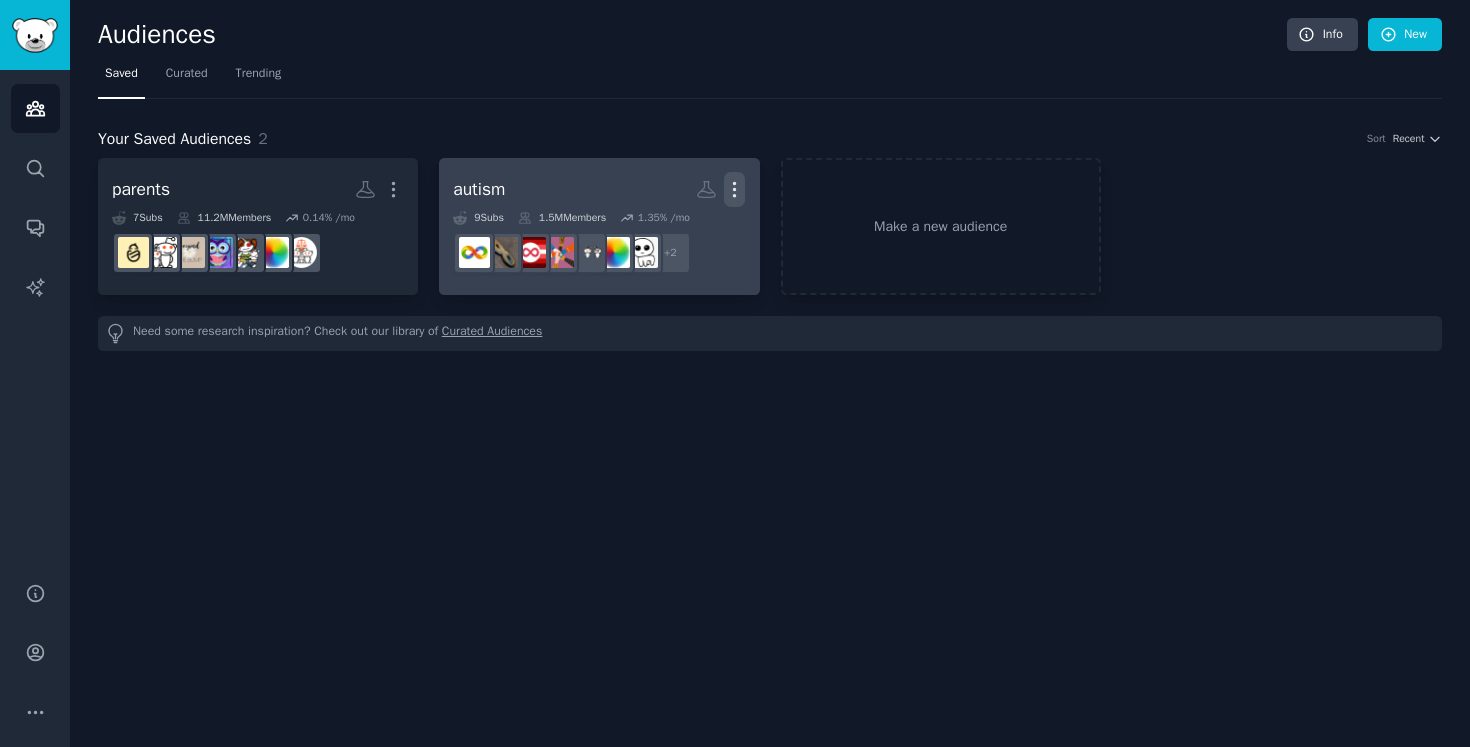 click 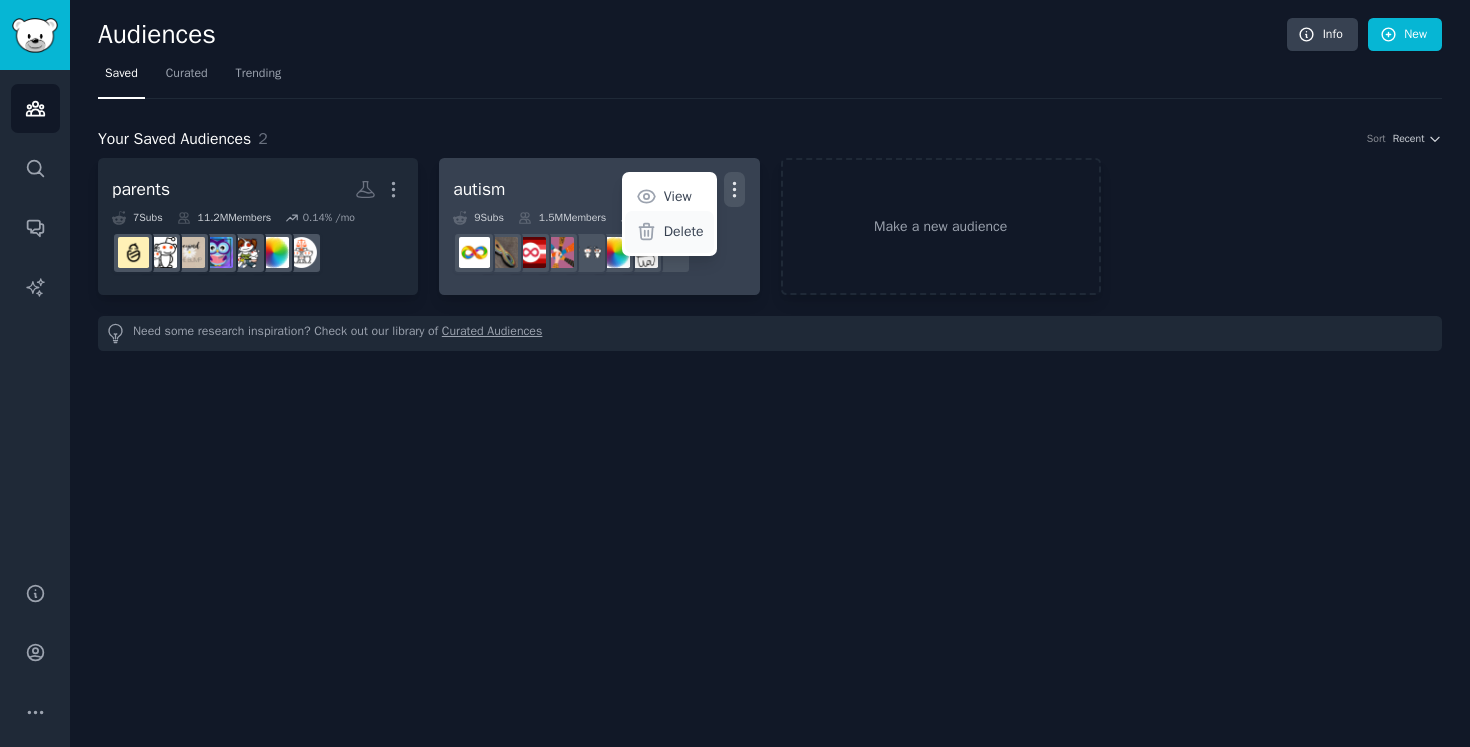 click on "Delete" at bounding box center [684, 231] 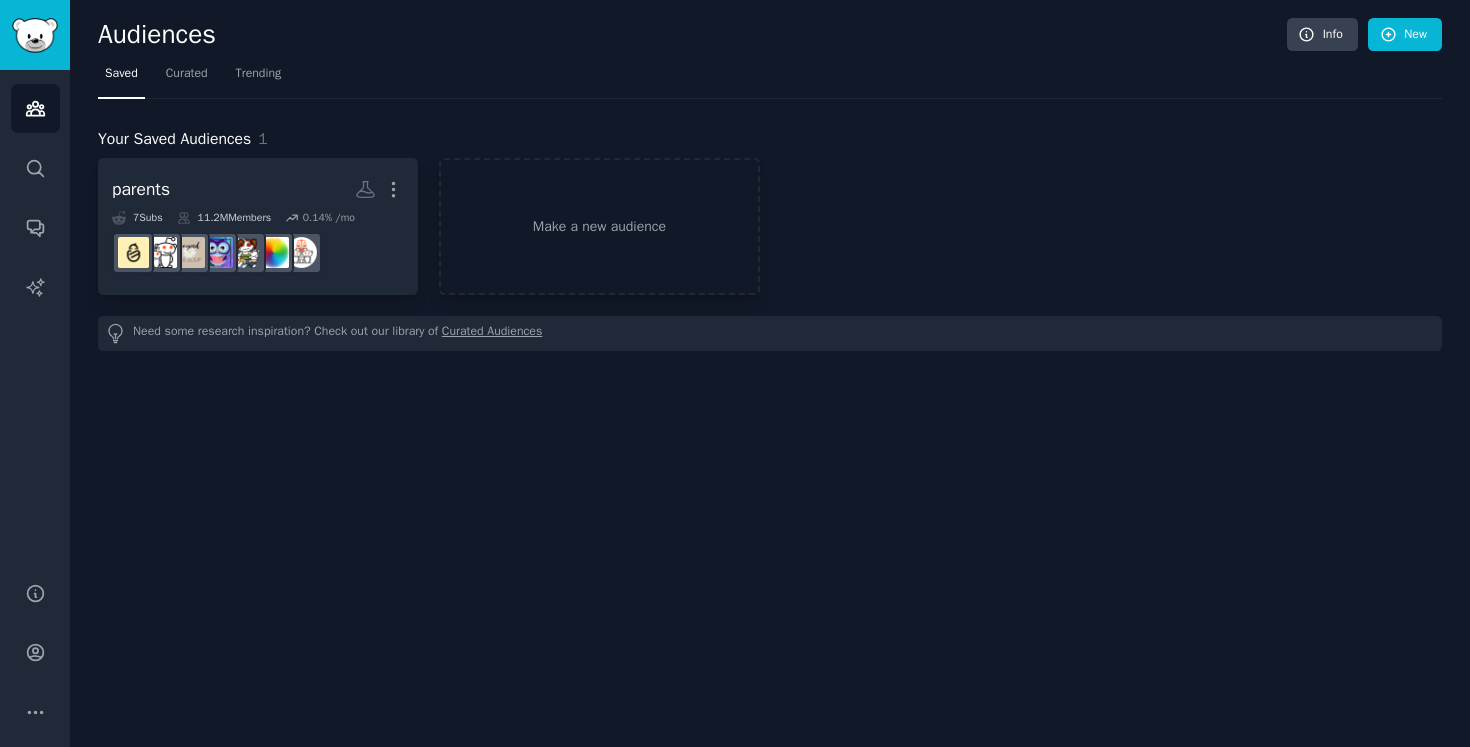 click on "parents More 7  Sub s 11.2M  Members 0.14 % /mo Make a new audience" at bounding box center (770, 226) 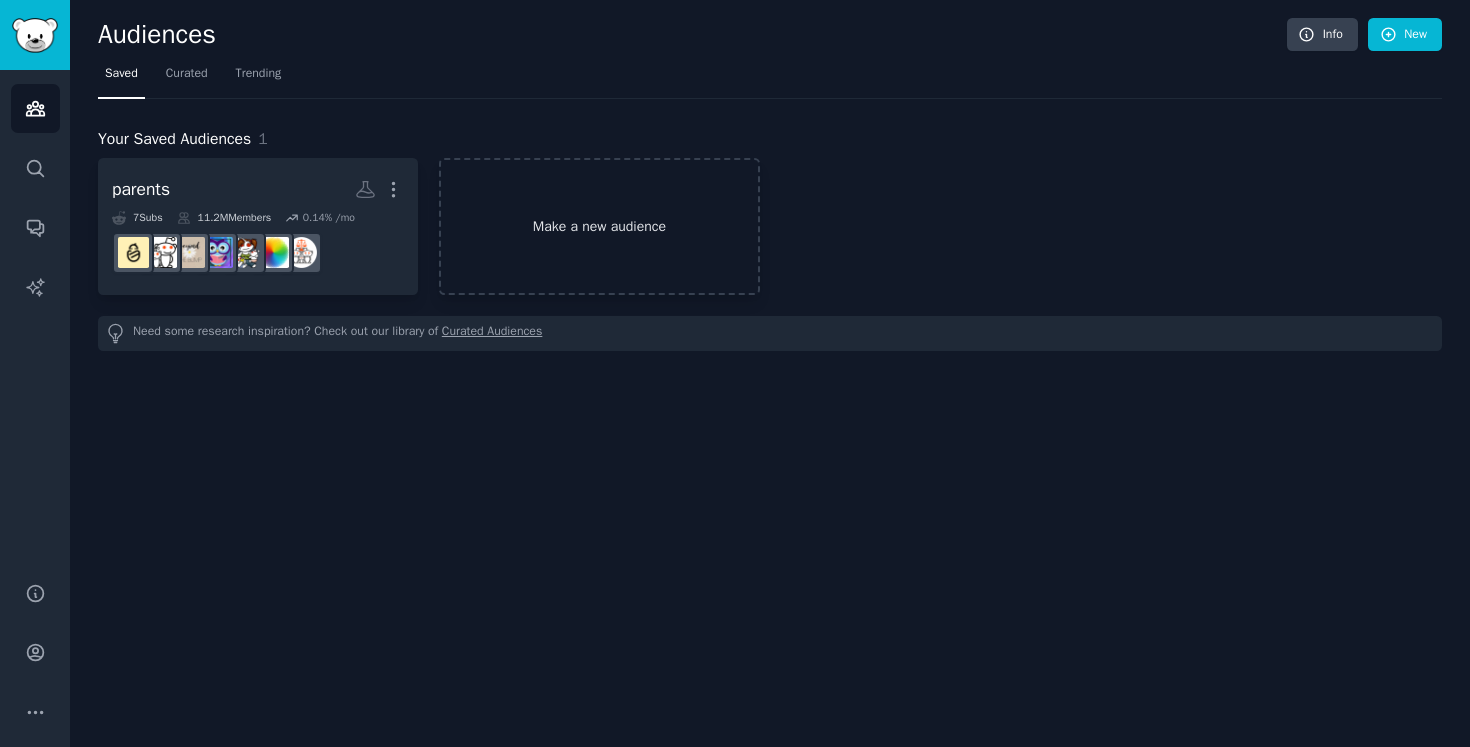 click on "Make a new audience" at bounding box center [599, 226] 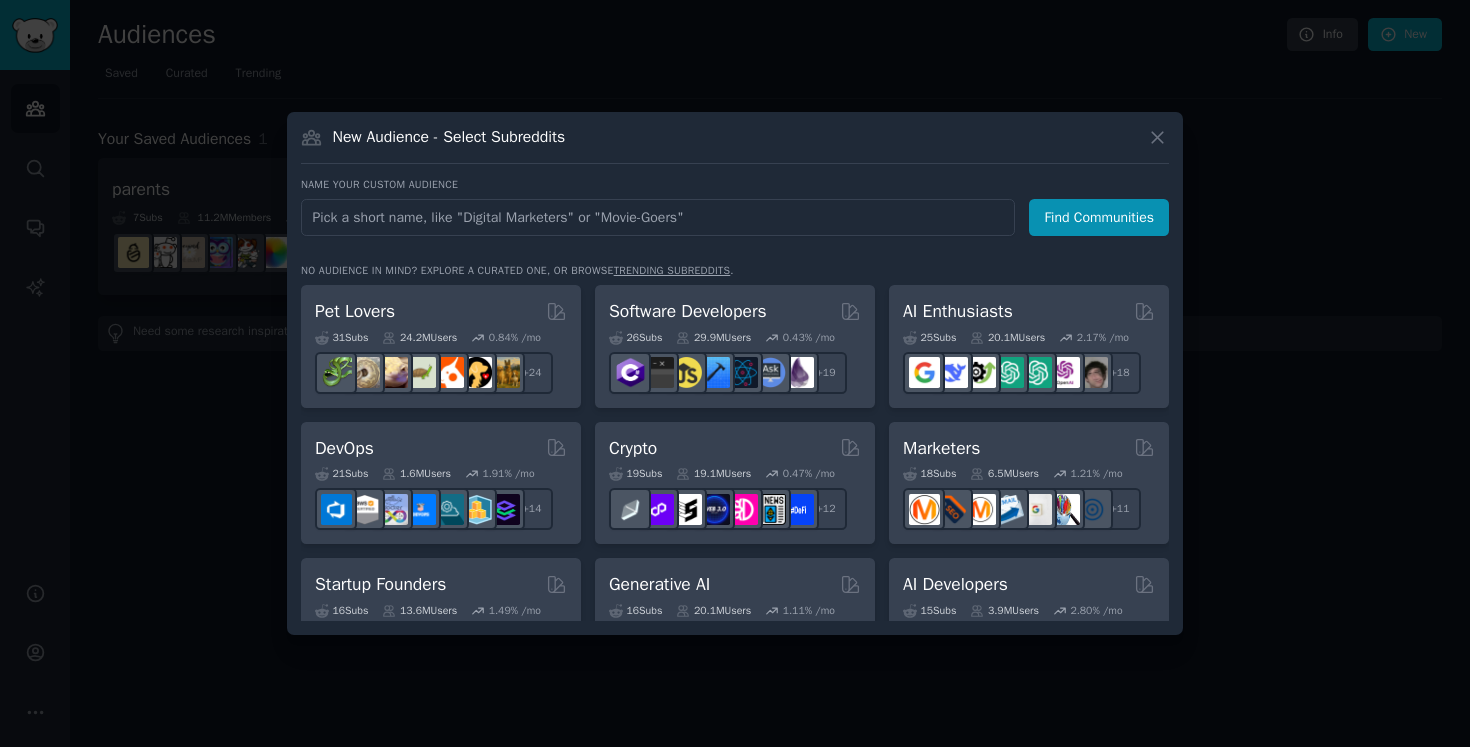 click on "Name your custom audience Audience Name Find Communities No audience in mind? Explore a curated one, or browse  trending subreddits . Pet Lovers 31  Sub s 24.2M  Users 0.84 % /mo + 24 Software Developers 26  Sub s 29.9M  Users 0.43 % /mo + 19 AI Enthusiasts 25  Sub s 20.1M  Users 2.17 % /mo + 18 DevOps 21  Sub s 1.6M  Users 1.91 % /mo + 14 Crypto 19  Sub s 19.1M  Users 0.47 % /mo + 12 Marketers 18  Sub s 6.5M  Users 1.21 % /mo + 11 Startup Founders 16  Sub s 13.6M  Users 1.49 % /mo + 9 Generative AI 16  Sub s 20.1M  Users 1.11 % /mo + 9 AI Developers 15  Sub s 3.9M  Users 2.80 % /mo + 8 Stock Investors 15  Sub s 28.5M  Users 0.66 % /mo + 8 Video Editors 15  Sub s 2.4M  Users 1.94 % /mo + 8 Designers 13  Sub s 9.8M  Users 0.22 % /mo + 6 Data Scientists 13  Sub s 7.6M  Users 0.59 % /mo + 6 Fitness Enthusiasts 12  Sub s 31.1M  Users 0.16 % /mo + 5 Gardeners 11  Sub s 13.6M  Users 1.08 % /mo + 4 Photographers 11  Sub s 10.8M  Users 0.65 % /mo + 4 Gaming 11  Sub s 53.0M  Users 0.25 % /mo + 4 NFT Collectors 10  Sub" at bounding box center (735, 399) 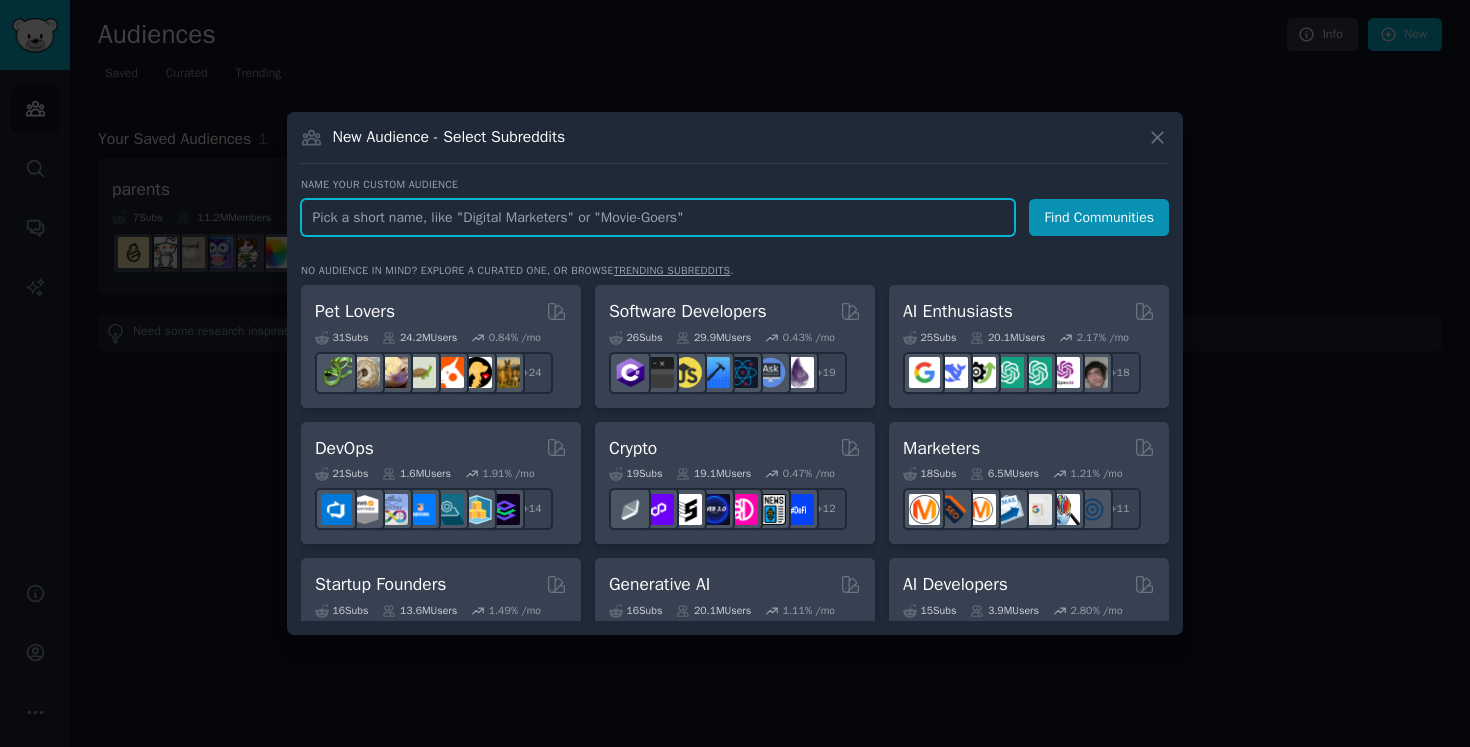 click at bounding box center [658, 217] 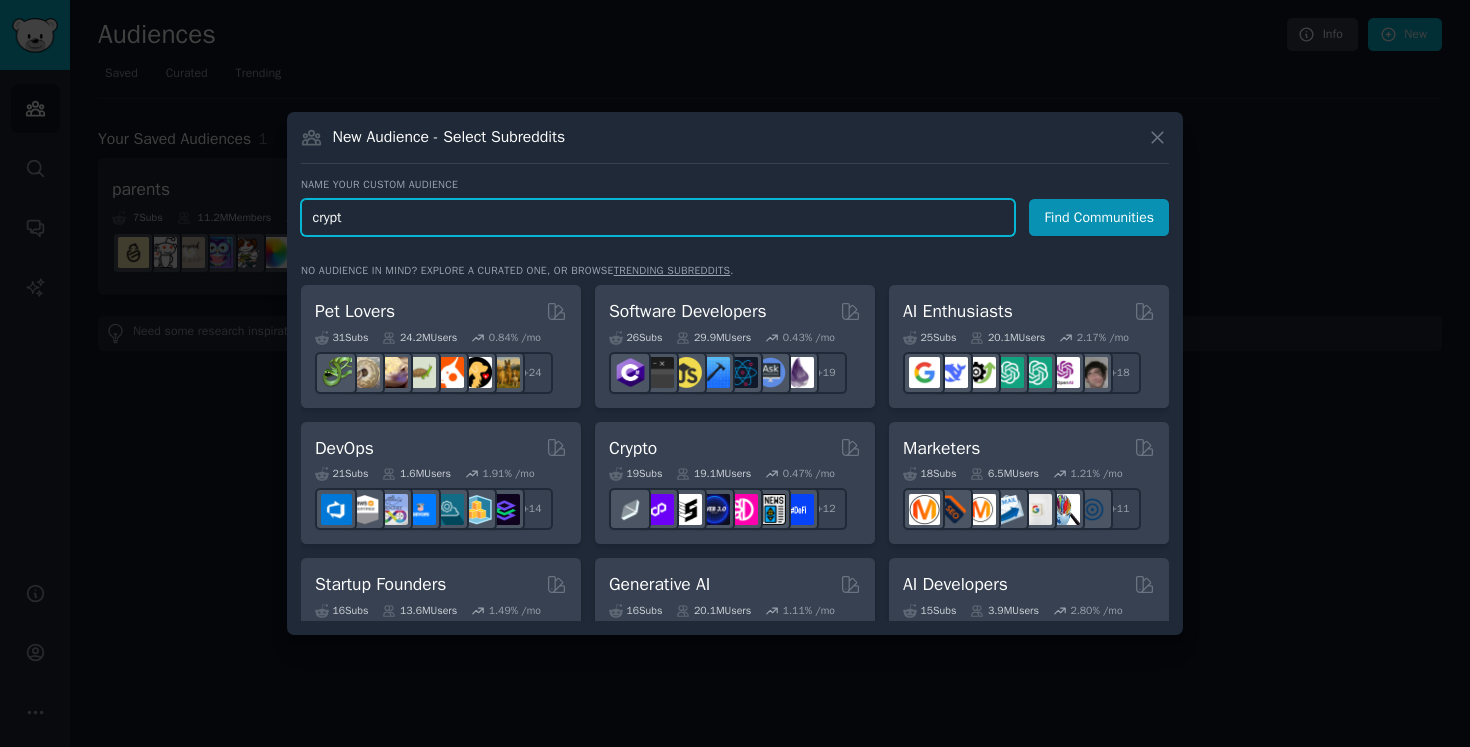 type on "crypto" 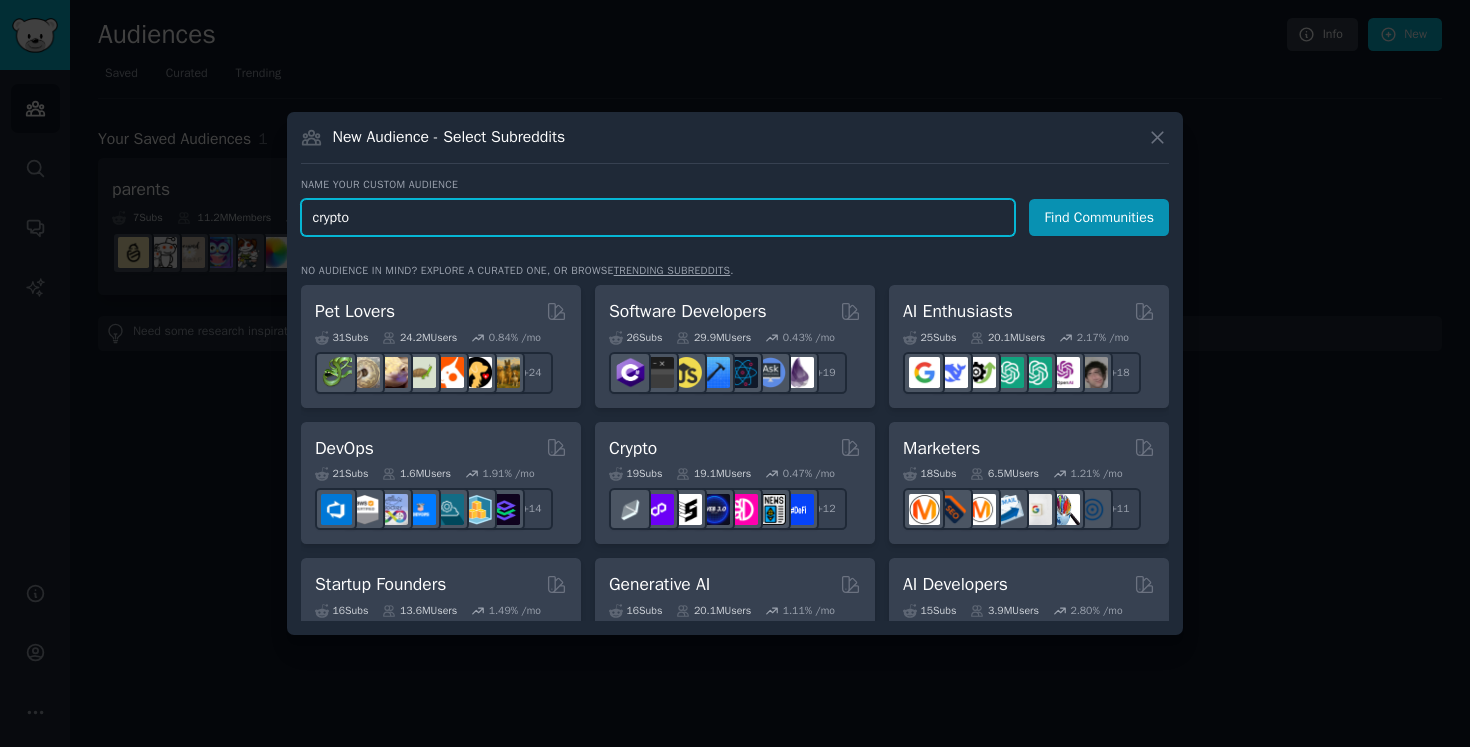 click on "Find Communities" at bounding box center (1099, 217) 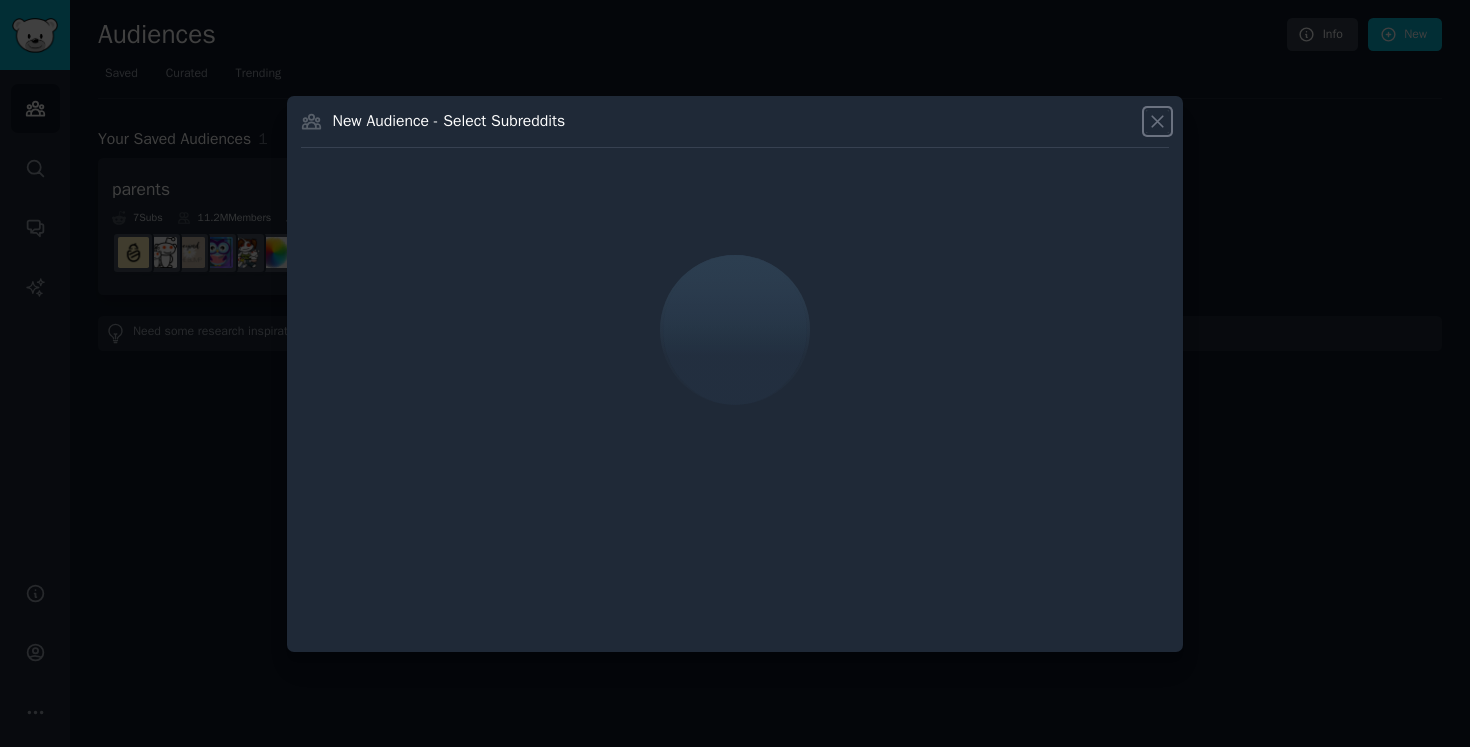 click 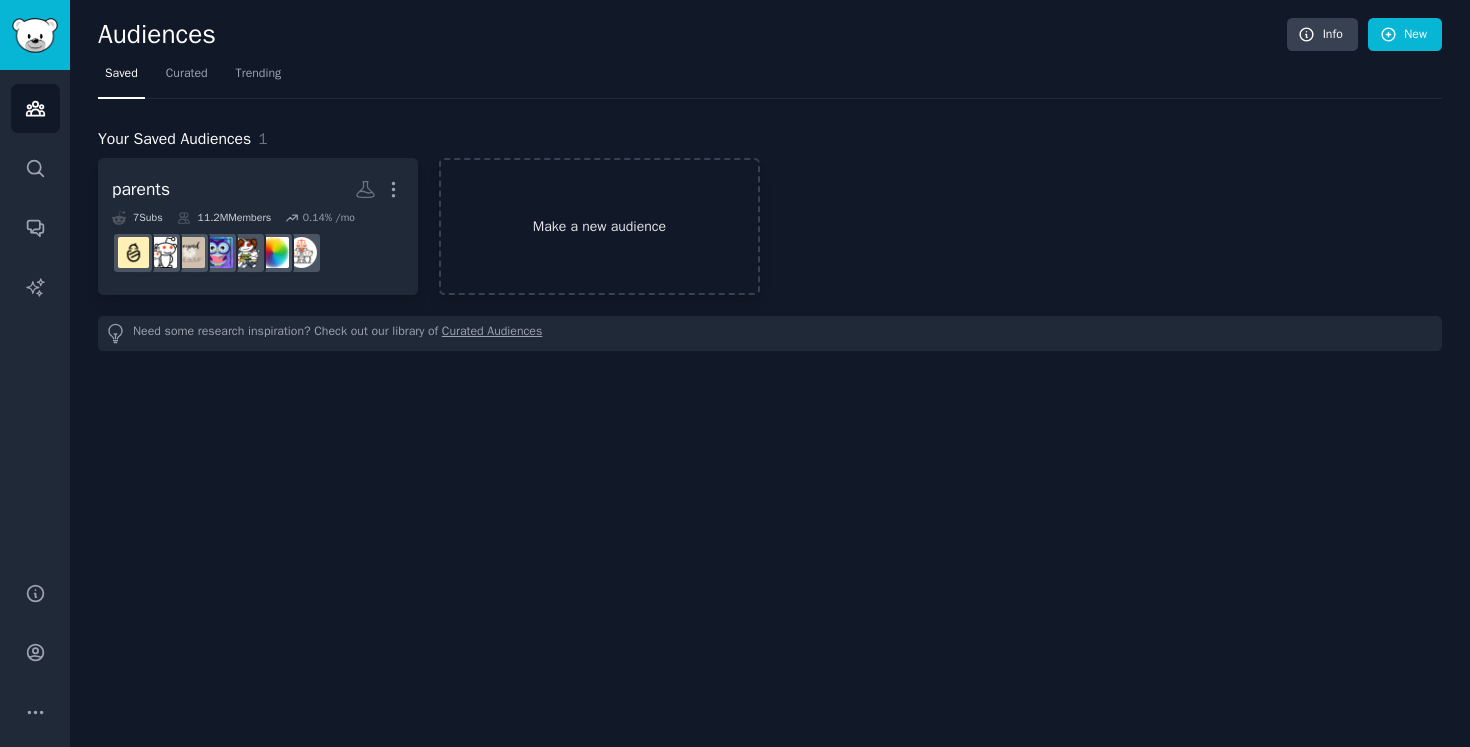 click on "Make a new audience" at bounding box center (599, 226) 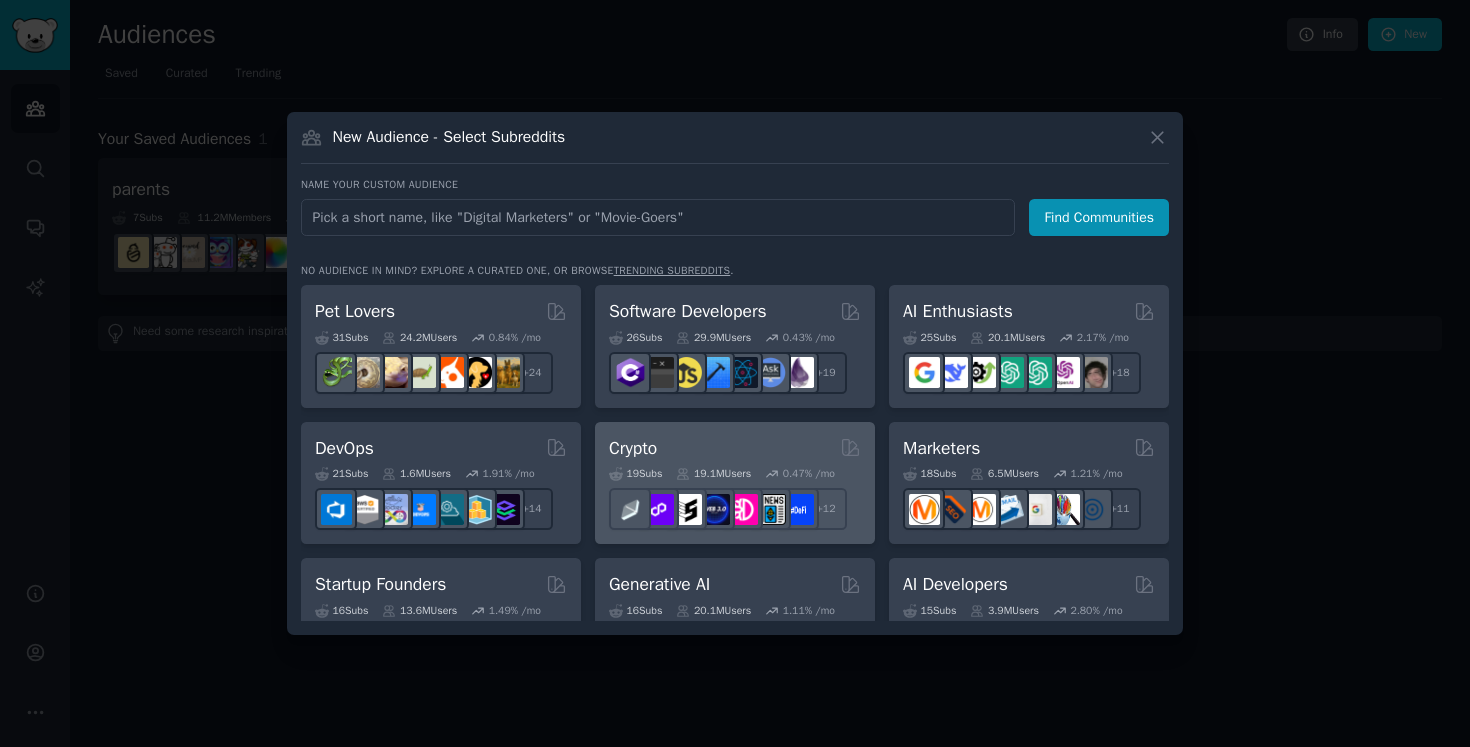 click on "Crypto" at bounding box center (735, 448) 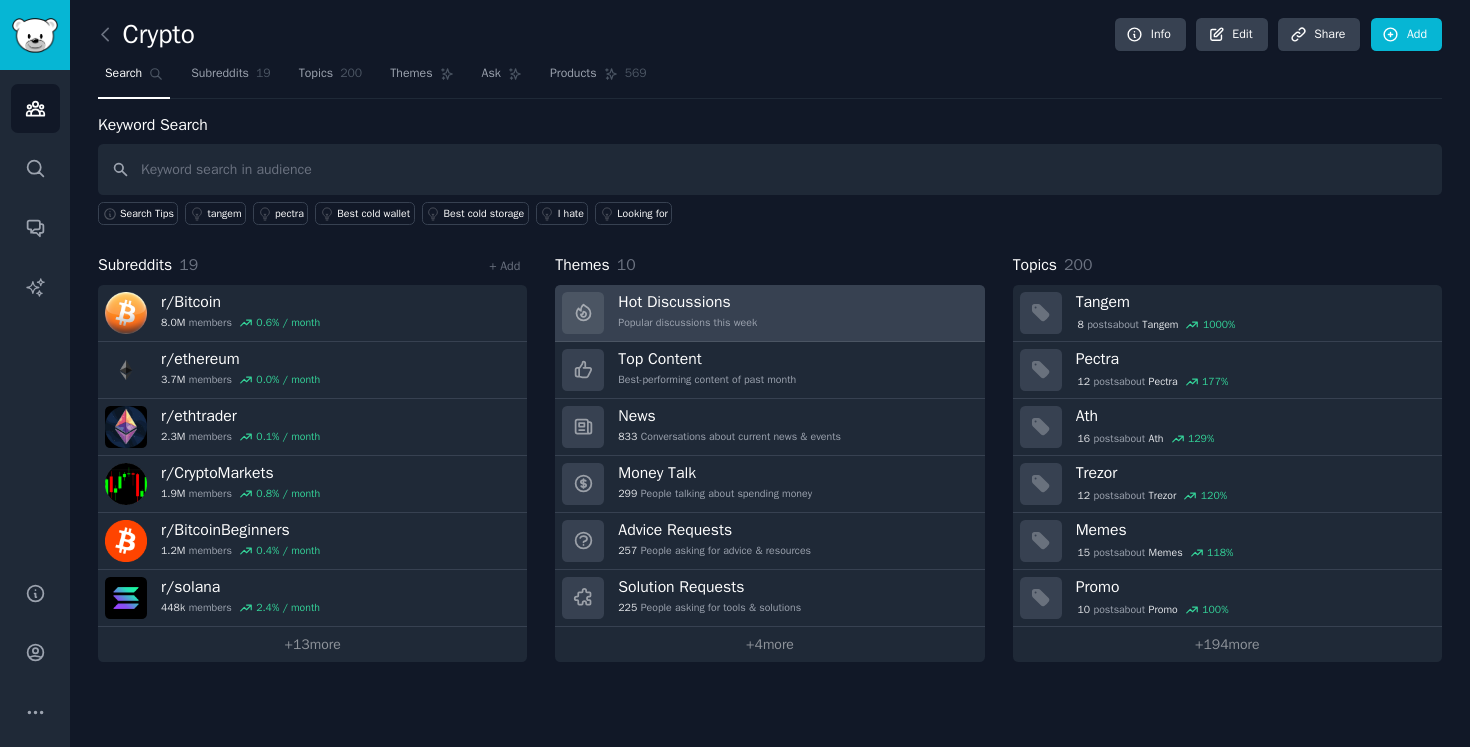 click on "Hot Discussions" at bounding box center (687, 302) 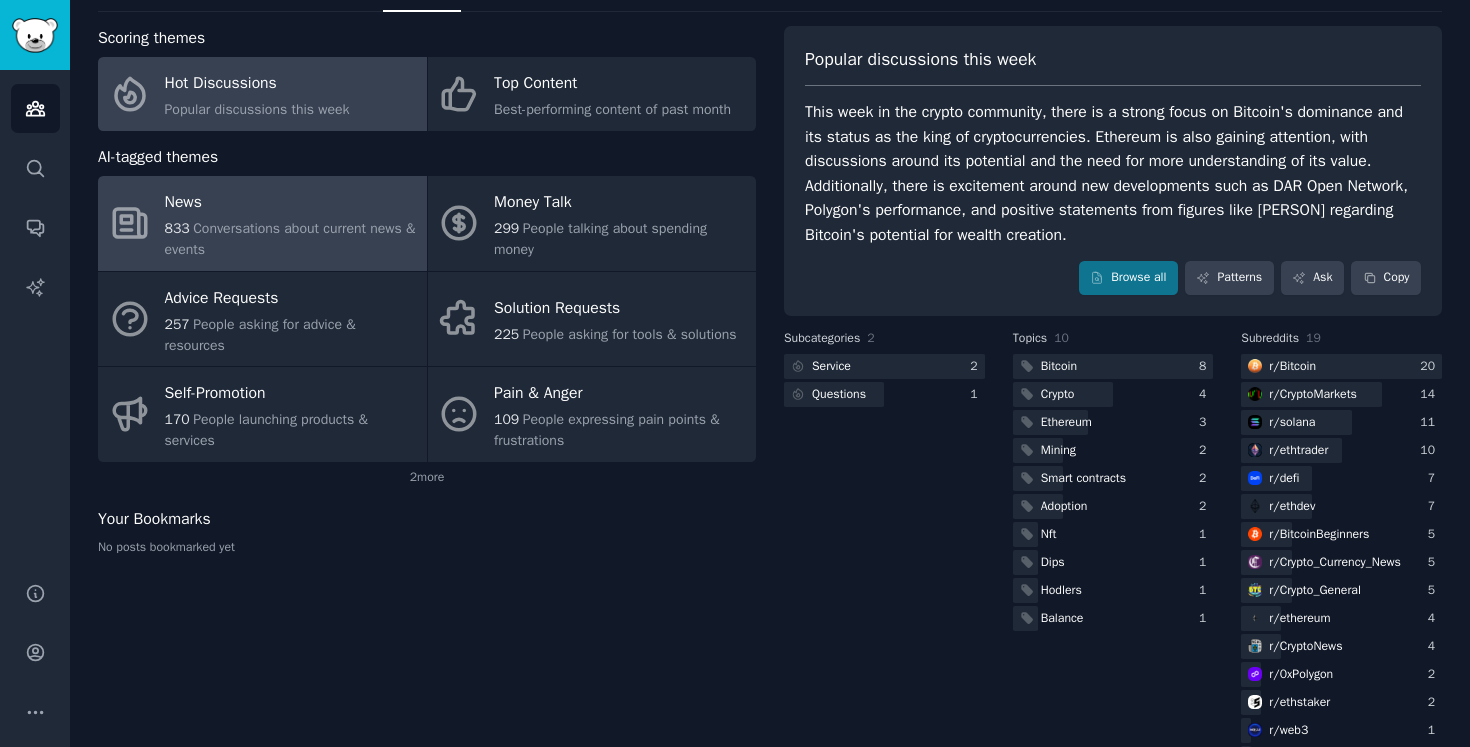 scroll, scrollTop: 74, scrollLeft: 0, axis: vertical 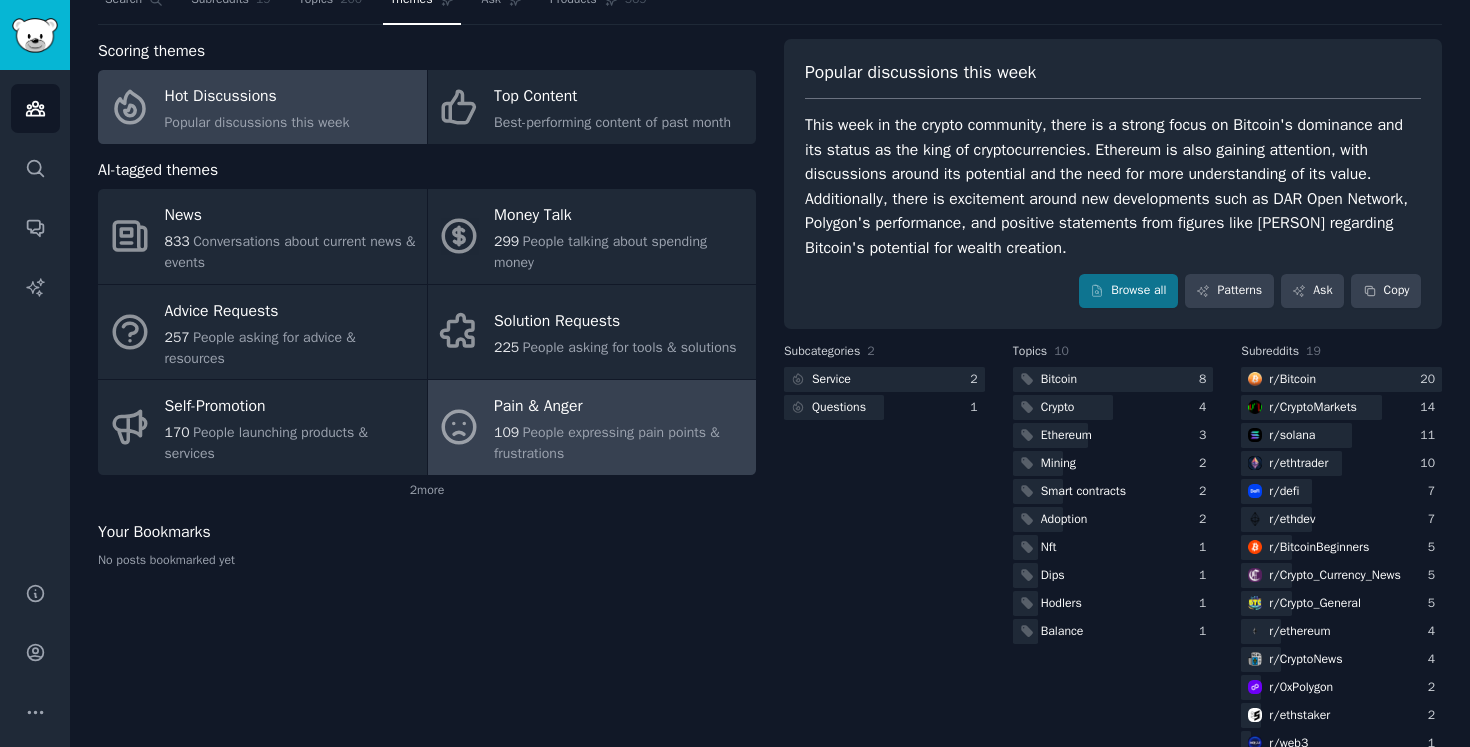 click on "Pain & Anger" at bounding box center (620, 407) 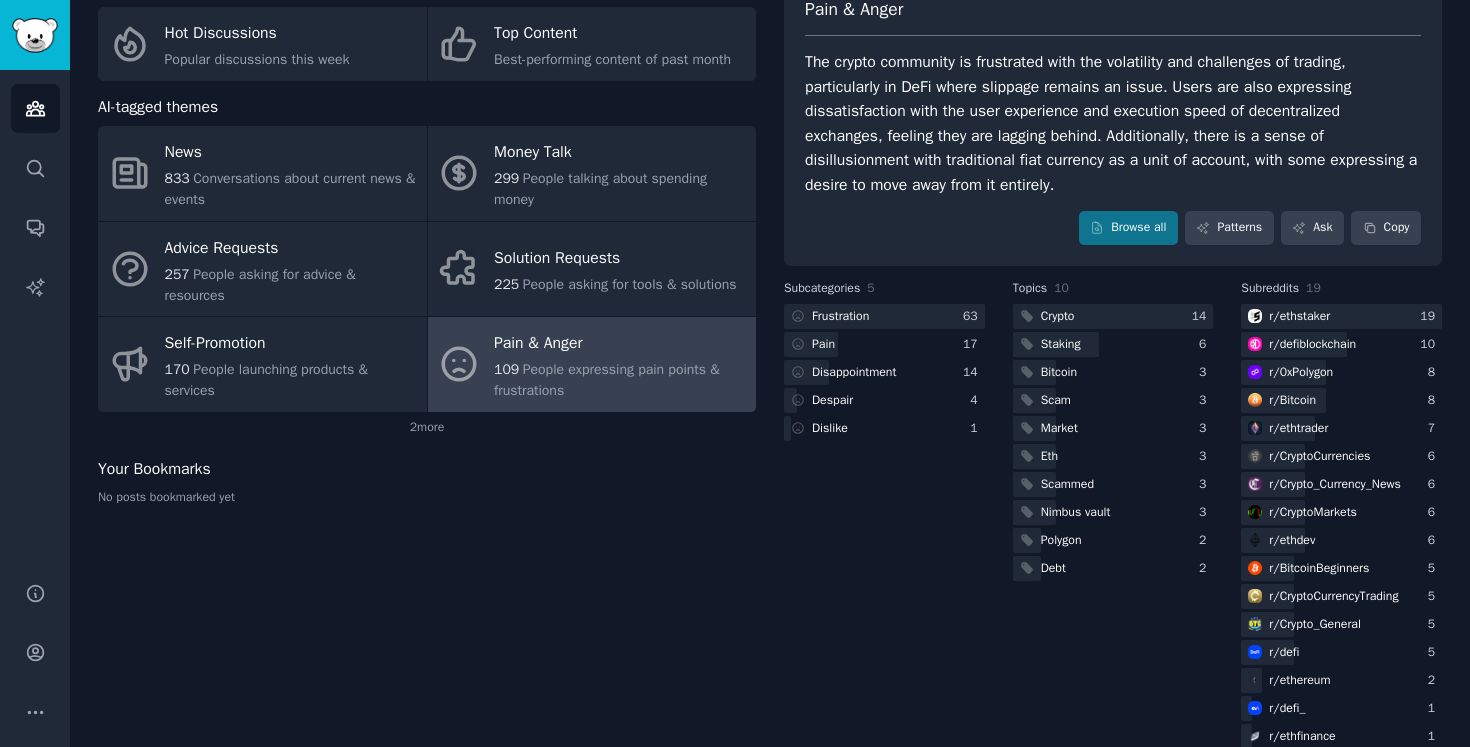 scroll, scrollTop: 170, scrollLeft: 0, axis: vertical 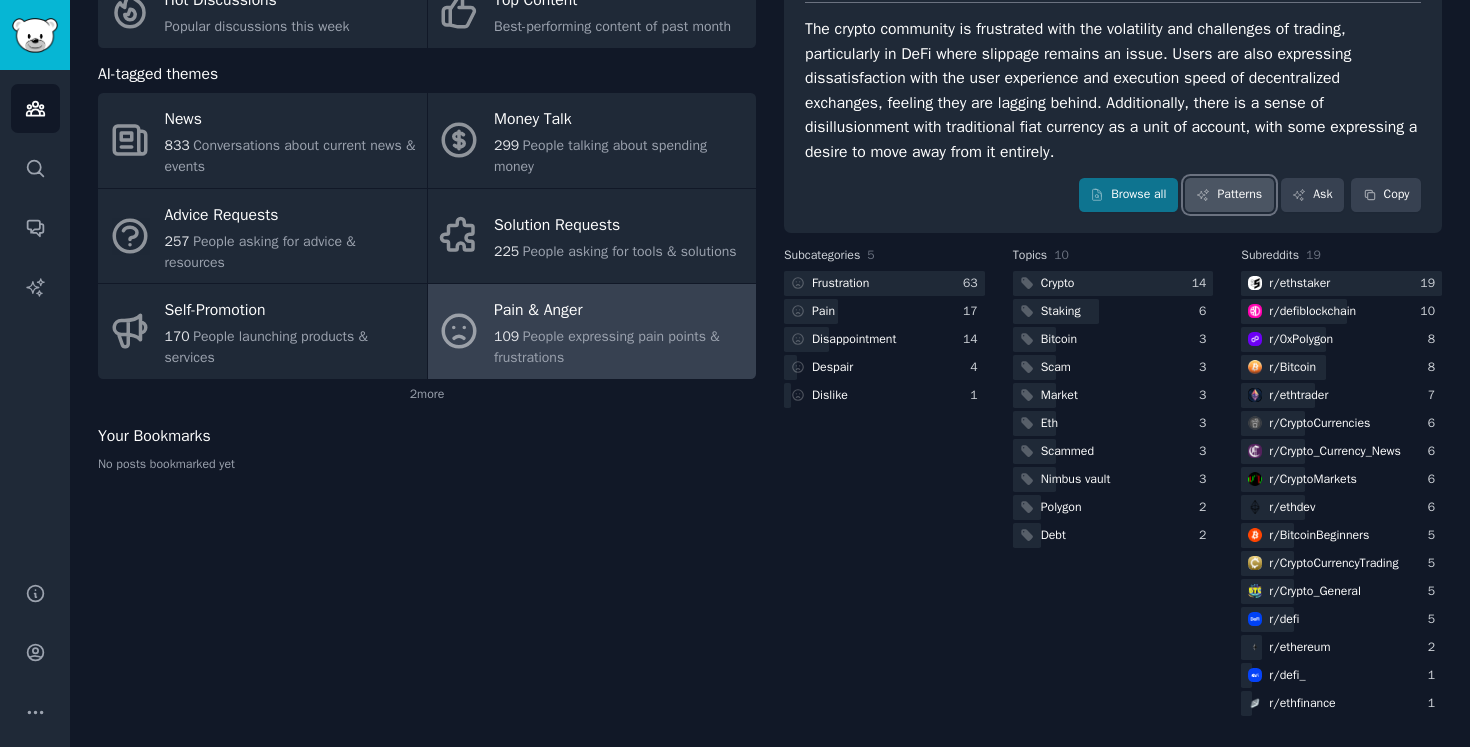 click on "Patterns" at bounding box center [1229, 195] 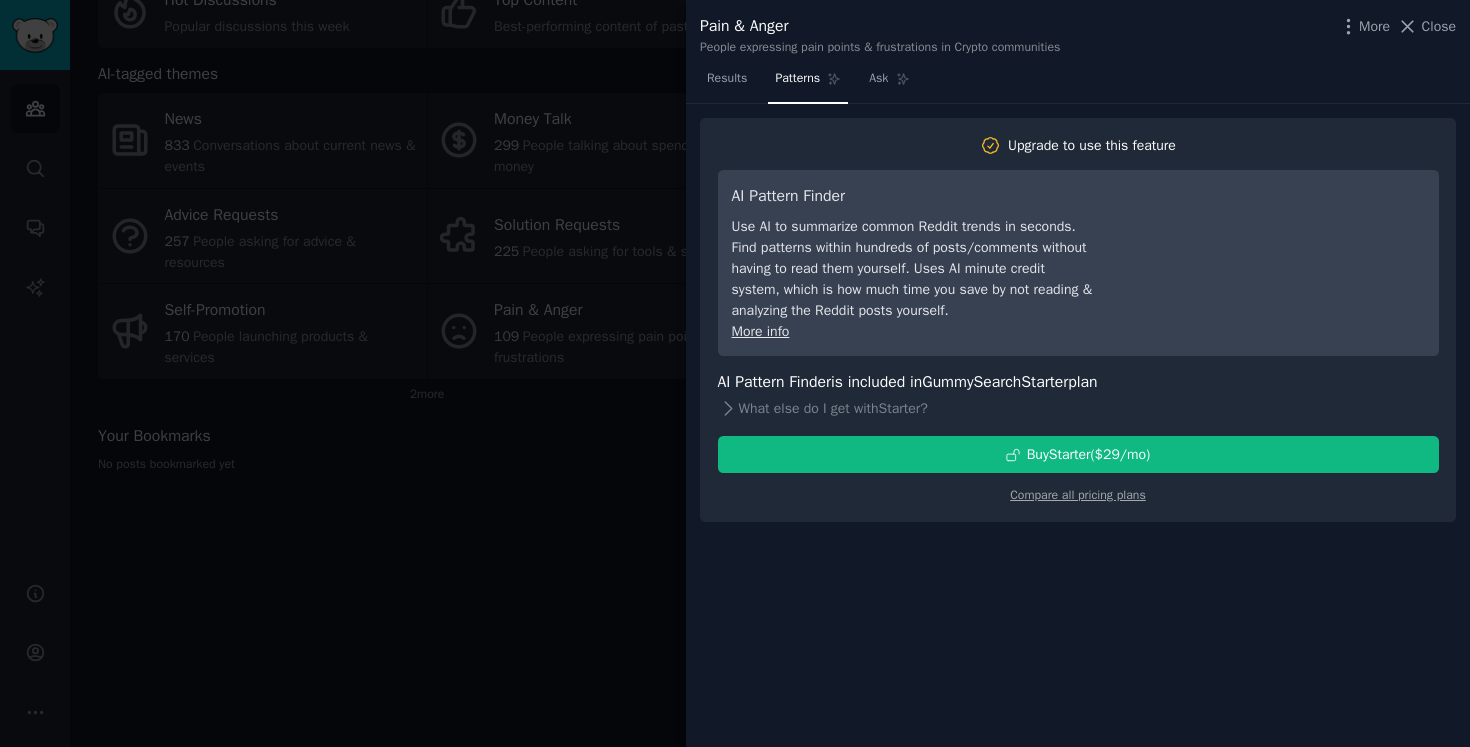 click at bounding box center [735, 373] 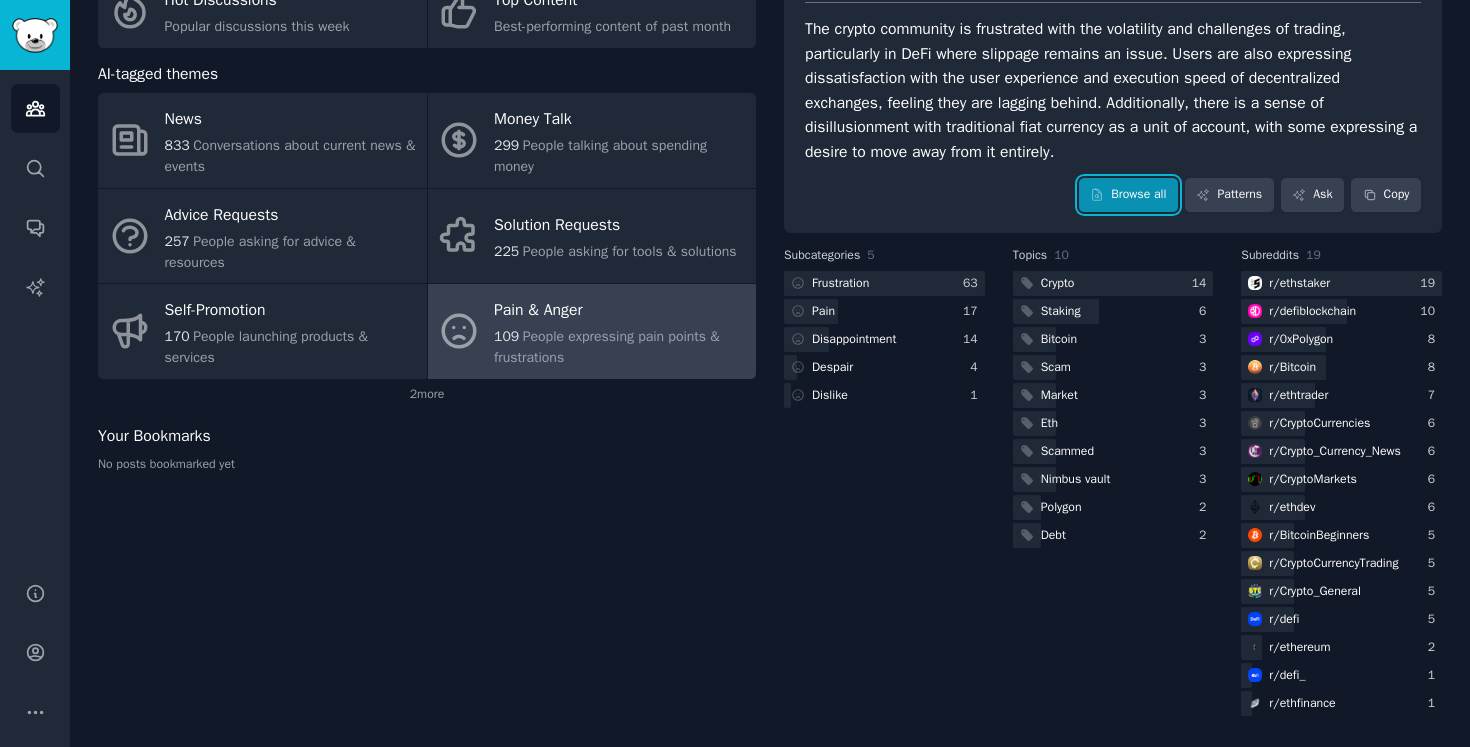 click 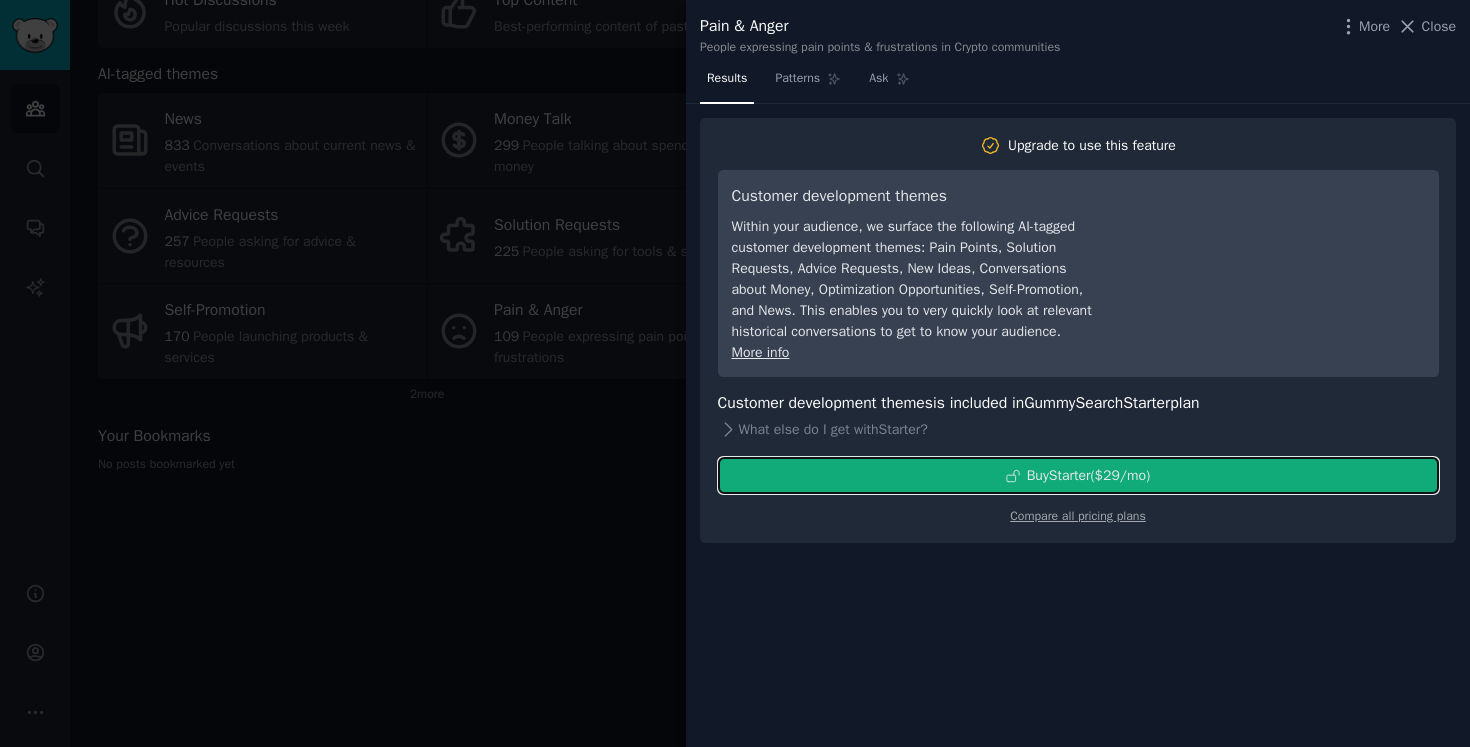 click on "Buy  Starter  ($ 29 /mo )" at bounding box center (1089, 475) 